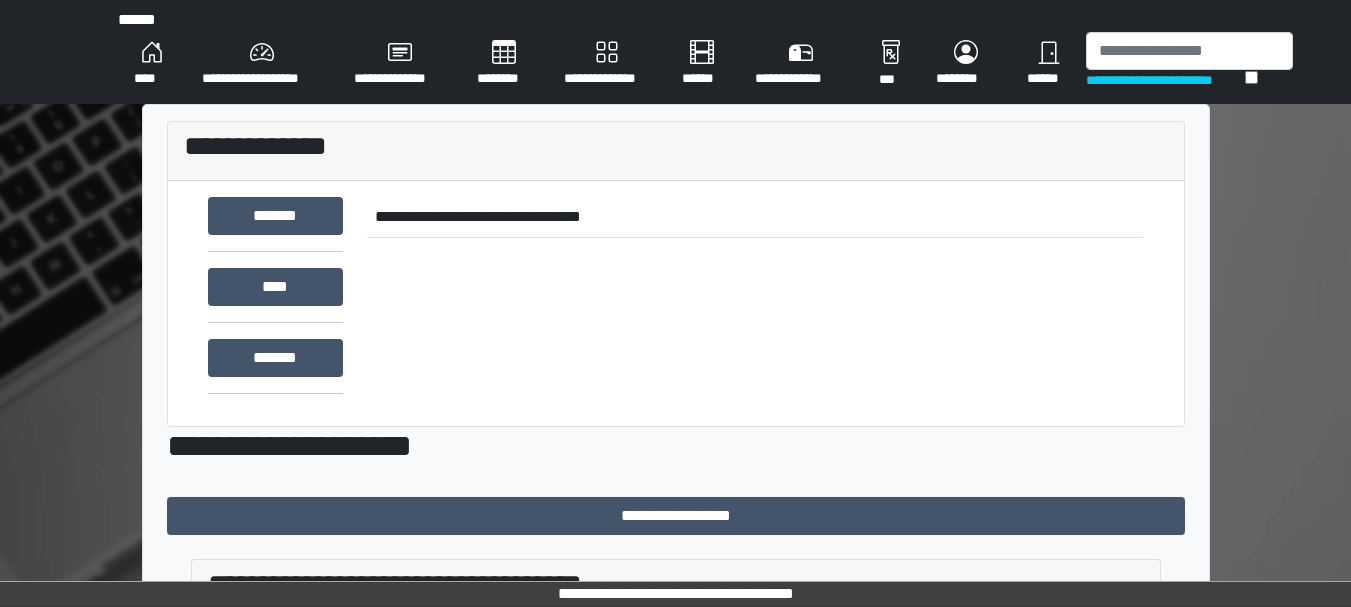 scroll, scrollTop: 0, scrollLeft: 0, axis: both 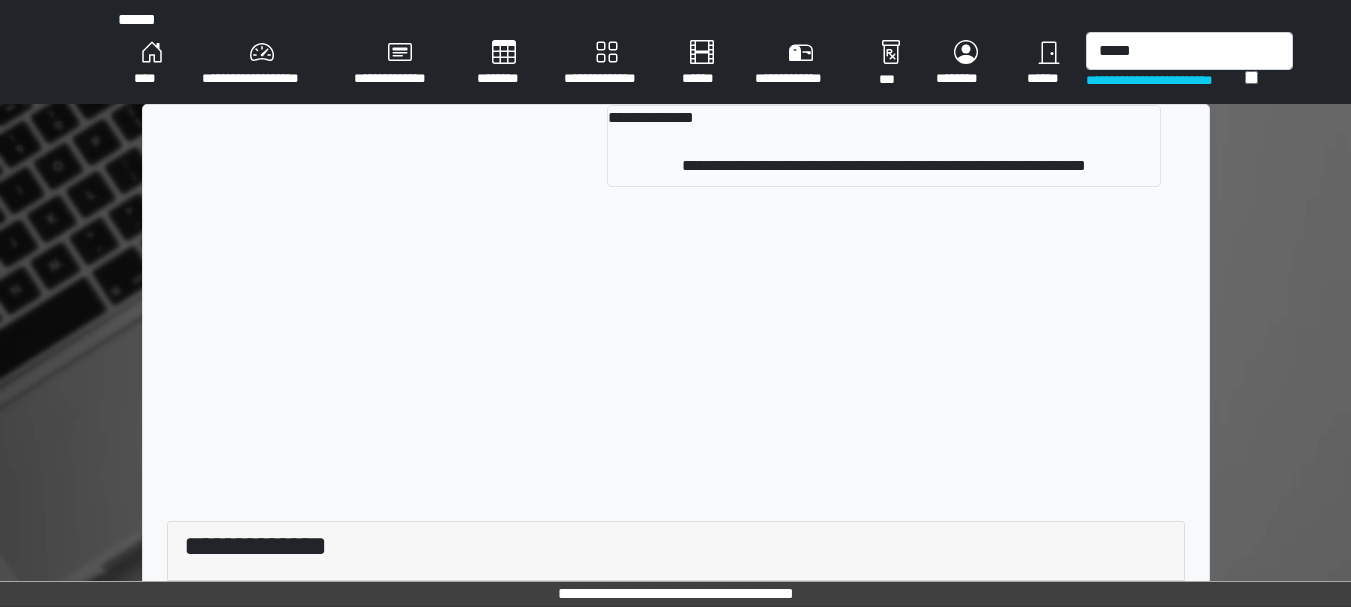 type on "*****" 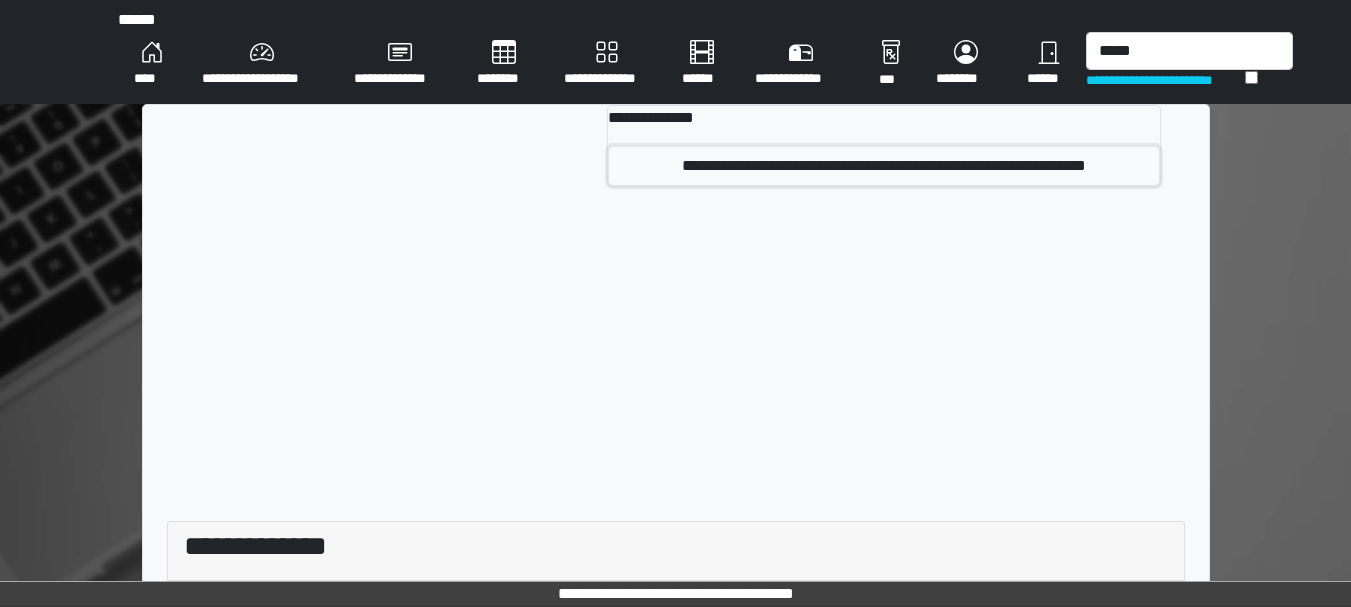 click on "**********" at bounding box center [883, 166] 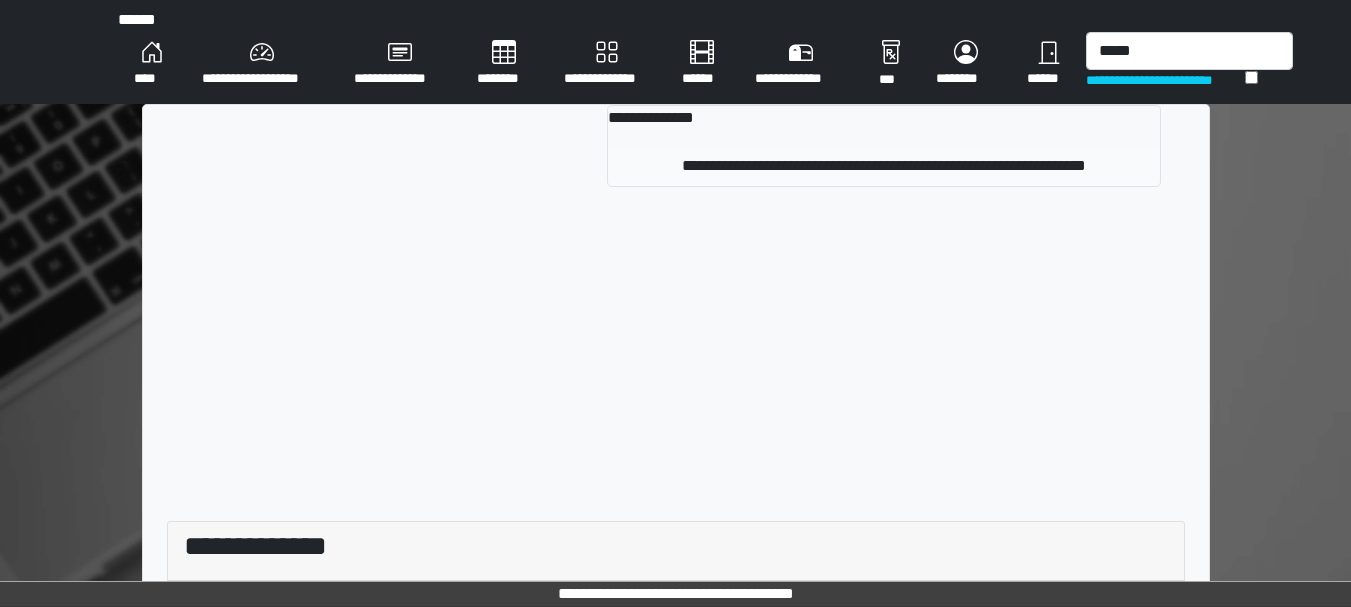 type 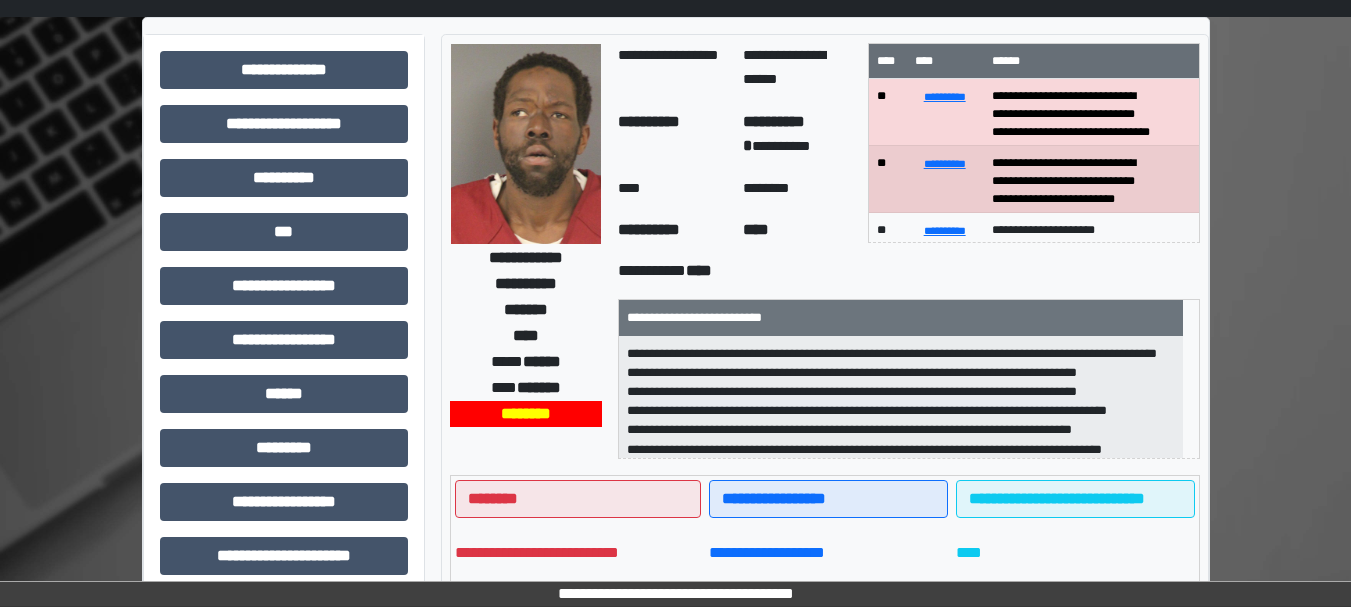 scroll, scrollTop: 0, scrollLeft: 0, axis: both 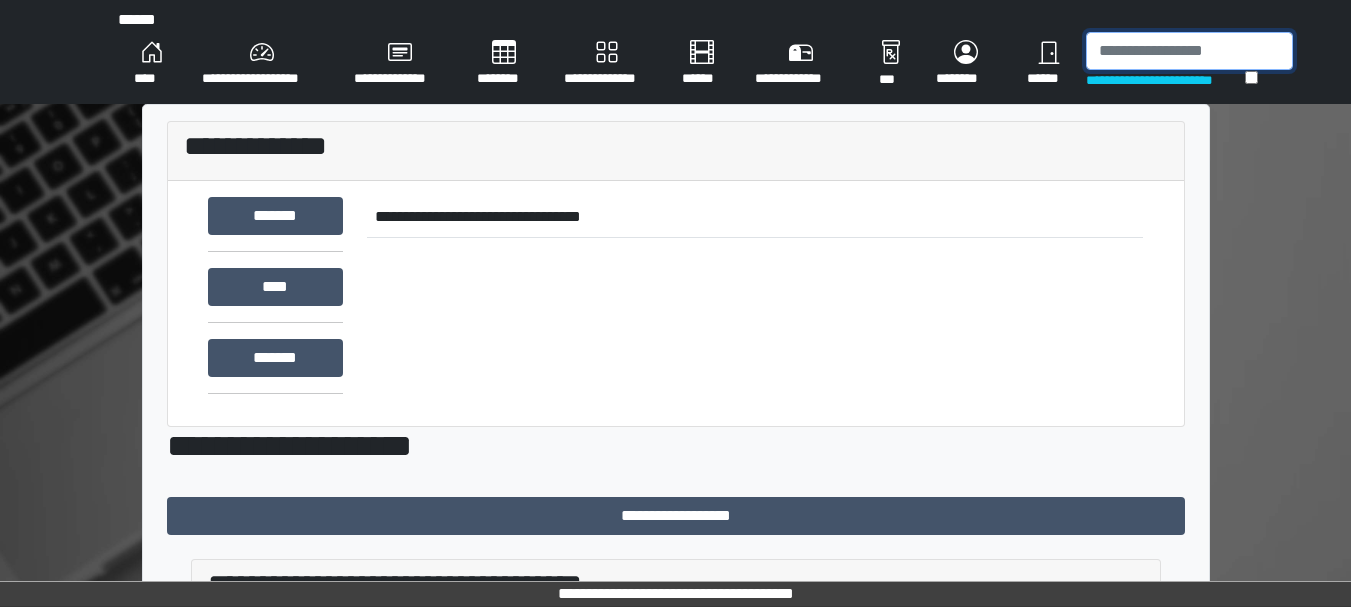 click at bounding box center [1189, 51] 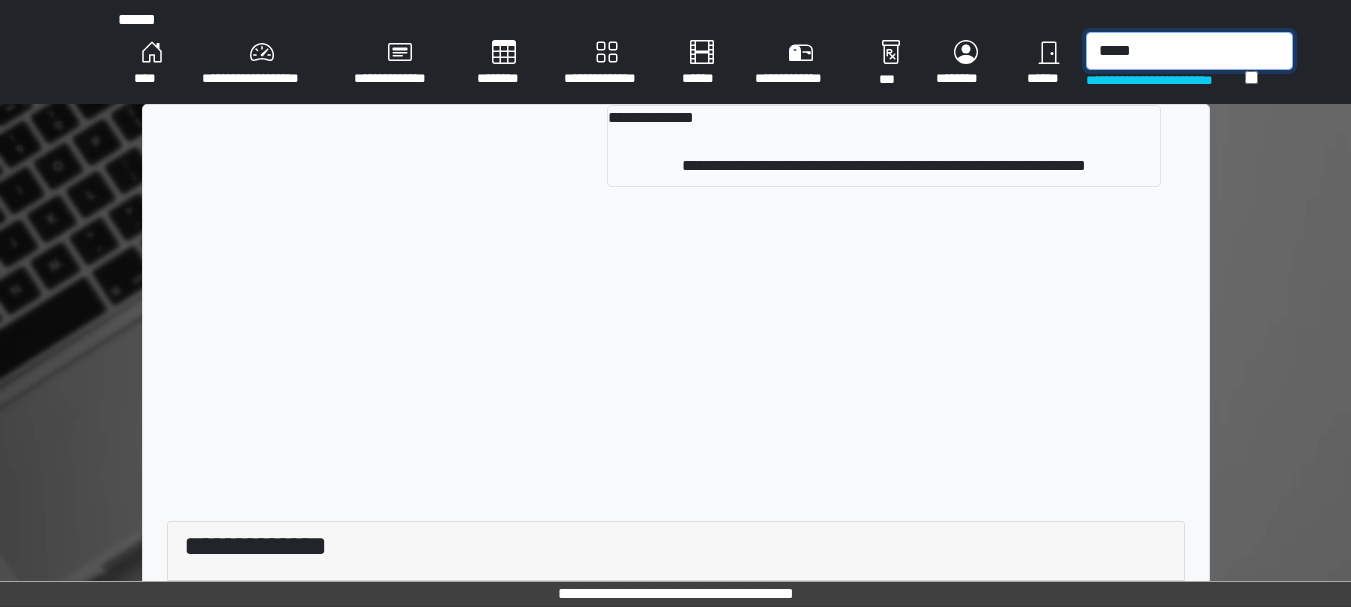type on "*****" 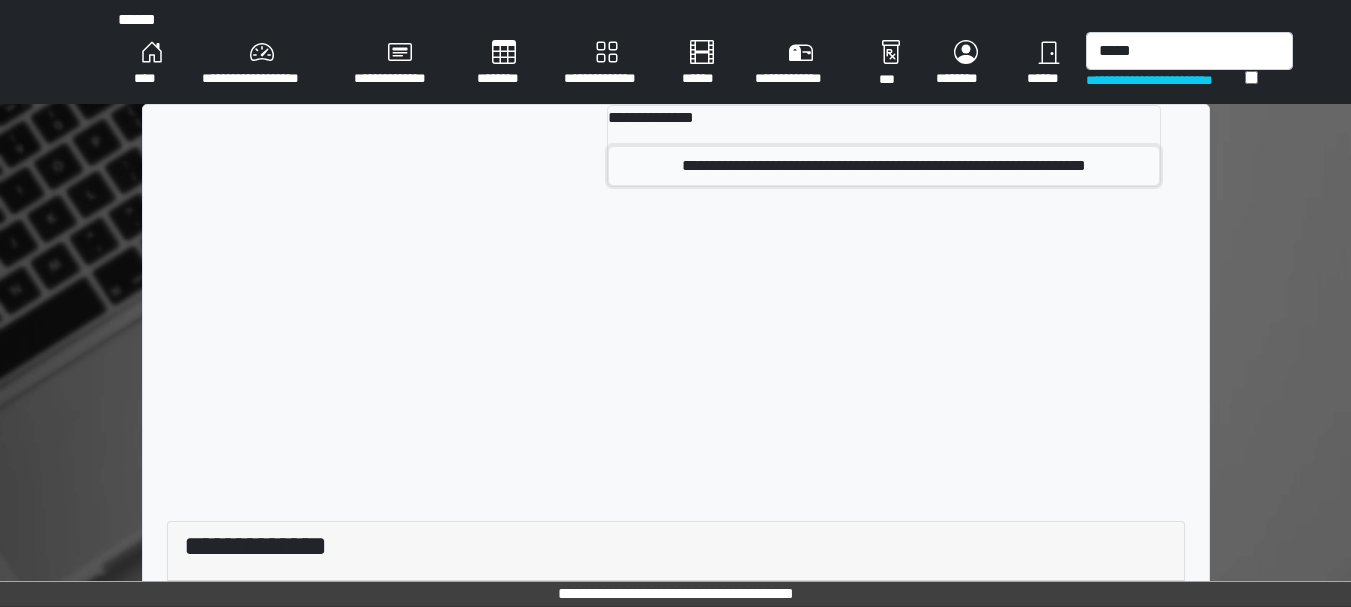 click on "**********" at bounding box center (883, 166) 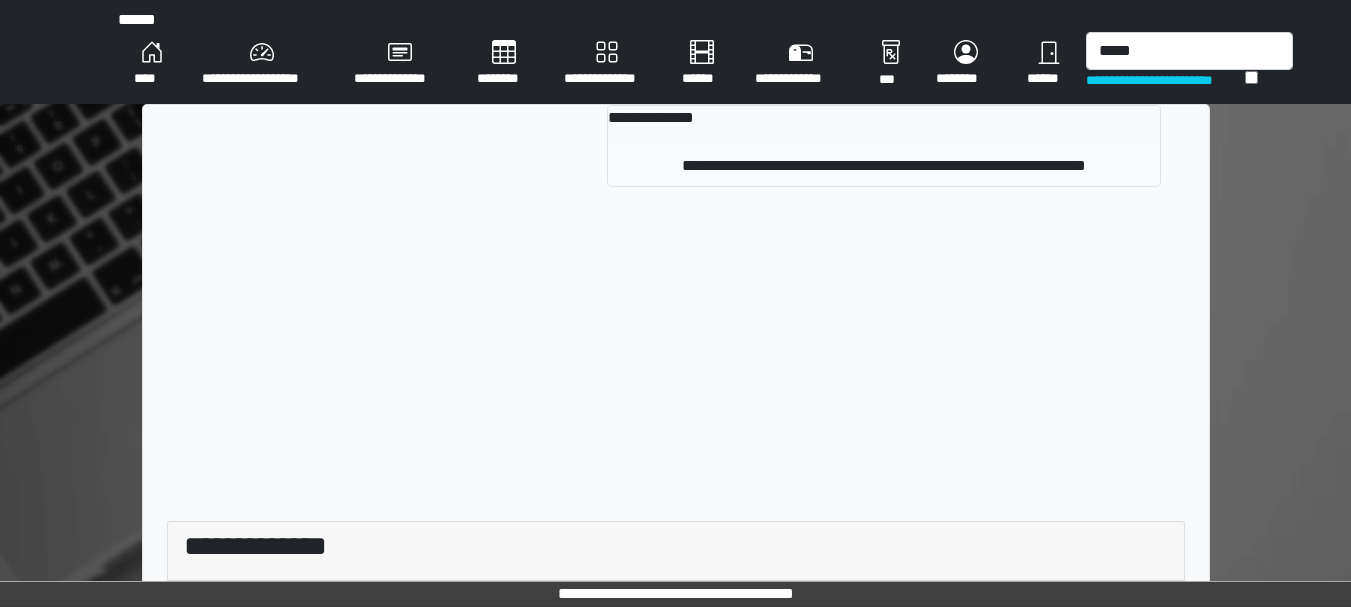 type 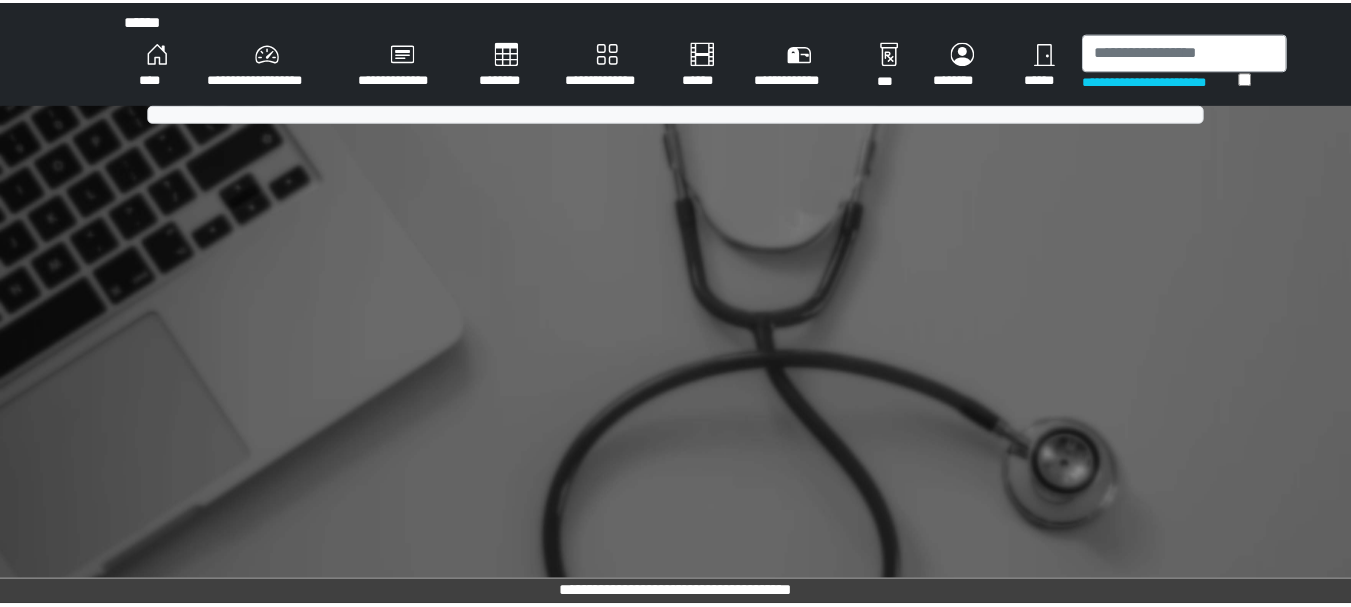 scroll, scrollTop: 0, scrollLeft: 0, axis: both 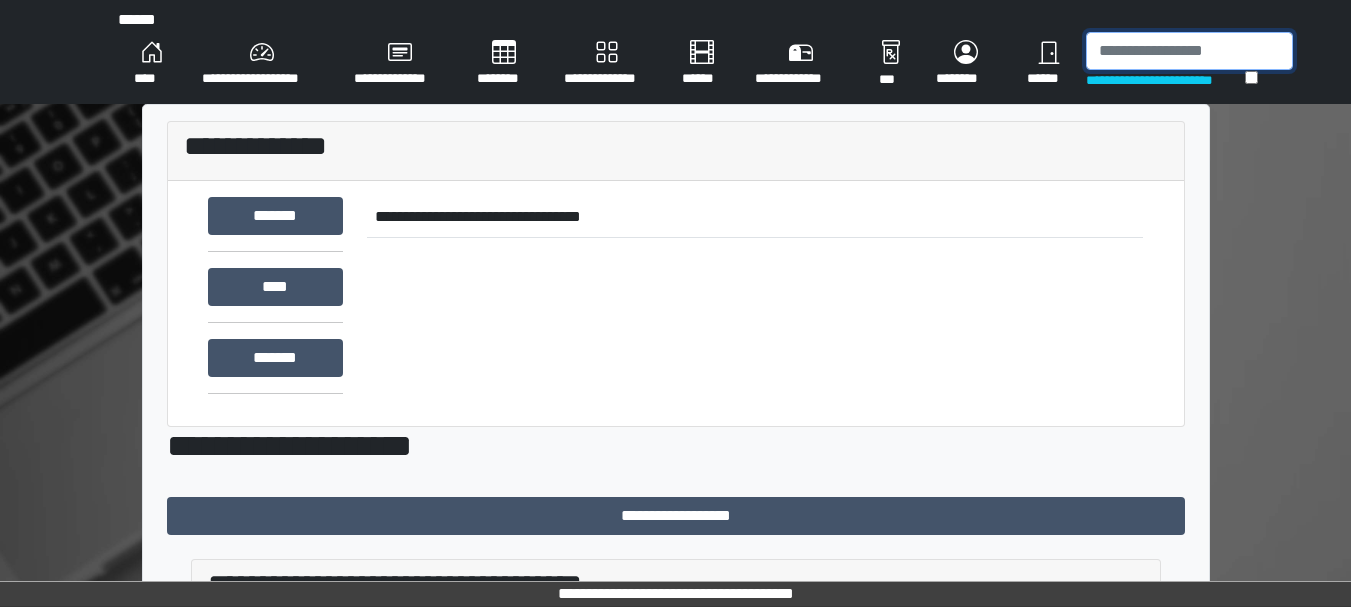 click at bounding box center [1189, 51] 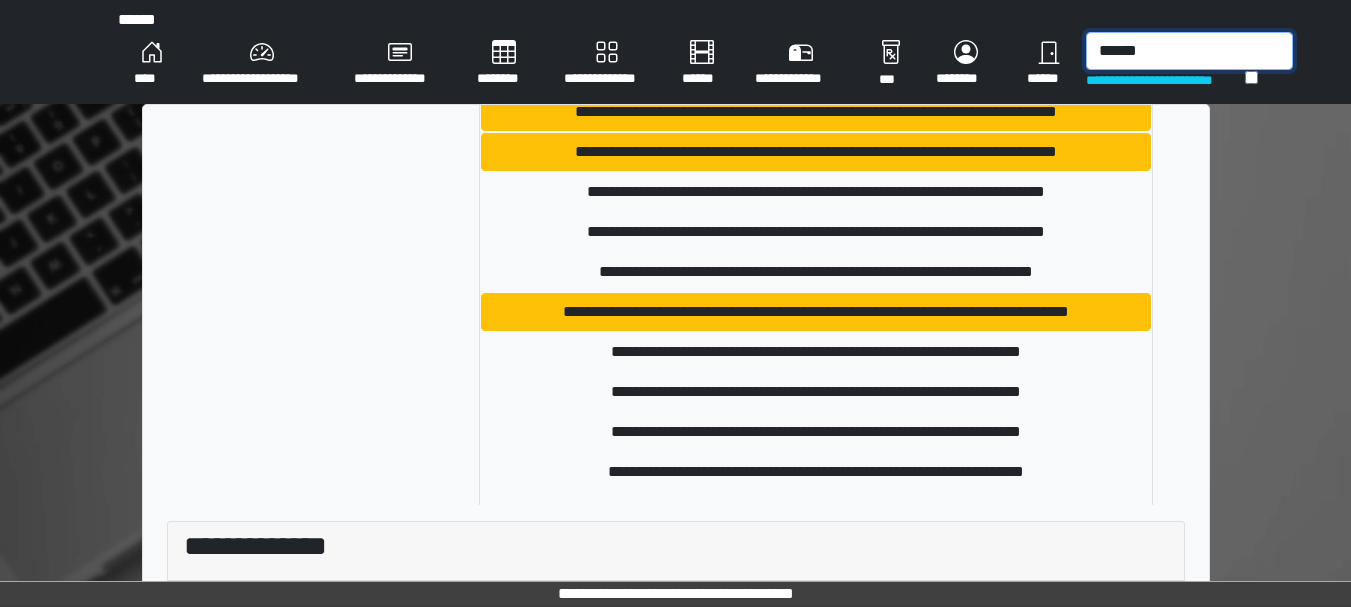 scroll, scrollTop: 3698, scrollLeft: 0, axis: vertical 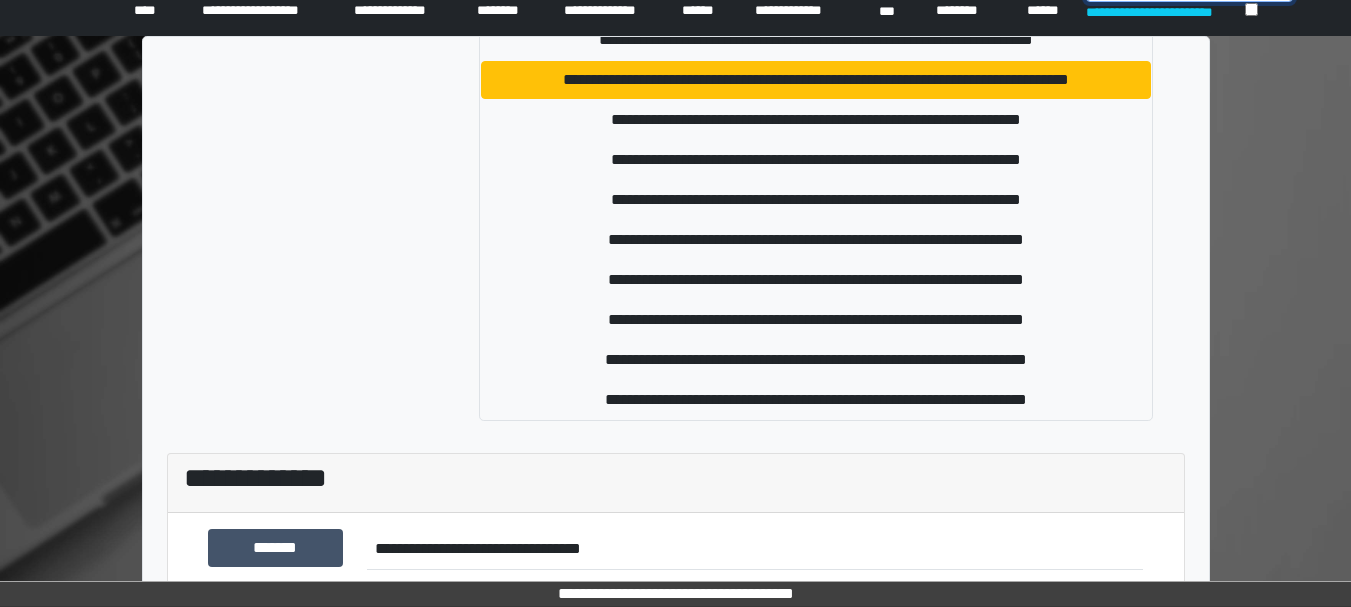 type on "******" 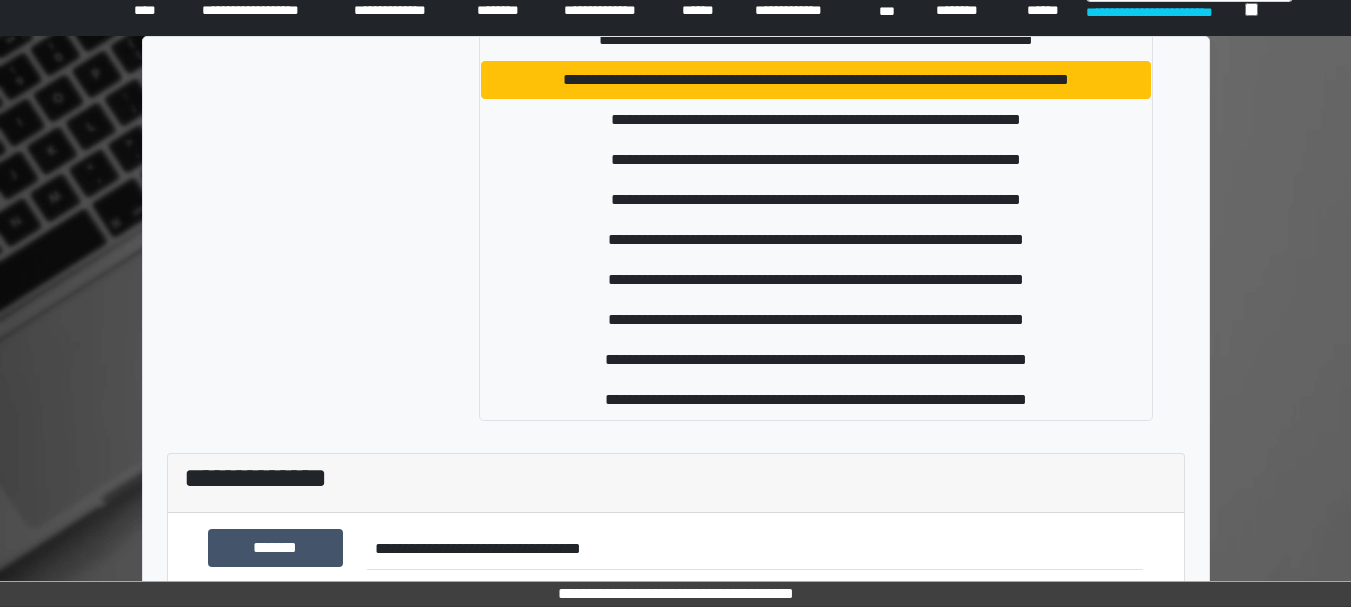 click on "**********" at bounding box center [755, 549] 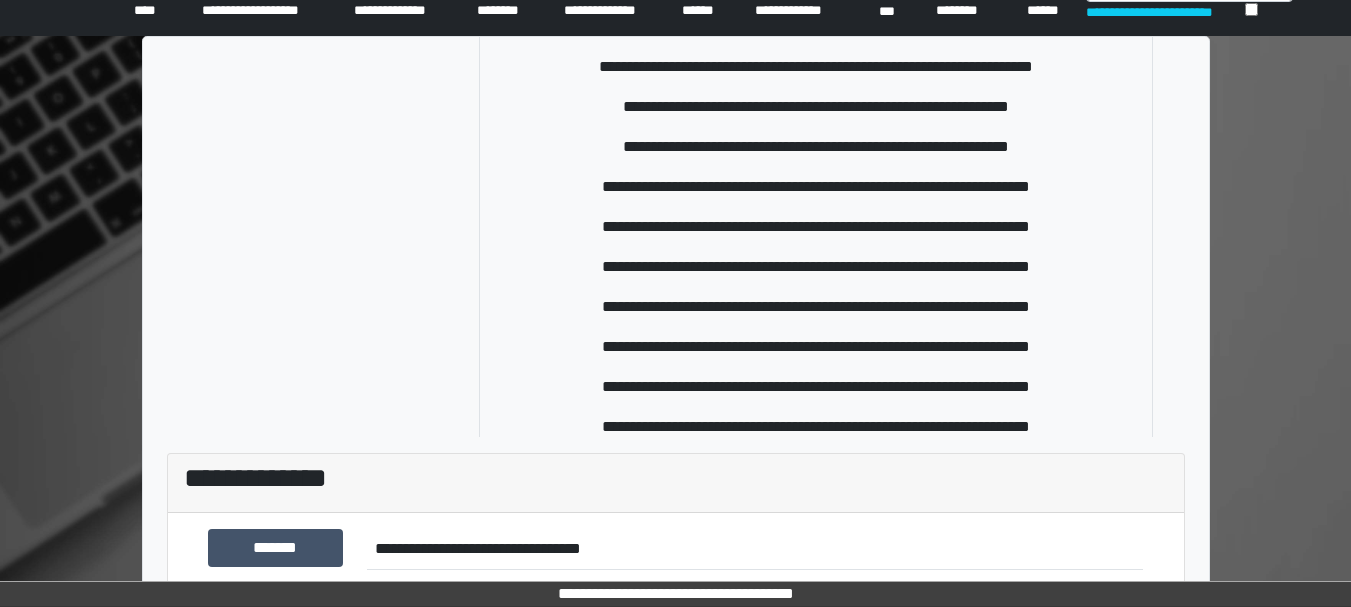 scroll, scrollTop: 1550, scrollLeft: 0, axis: vertical 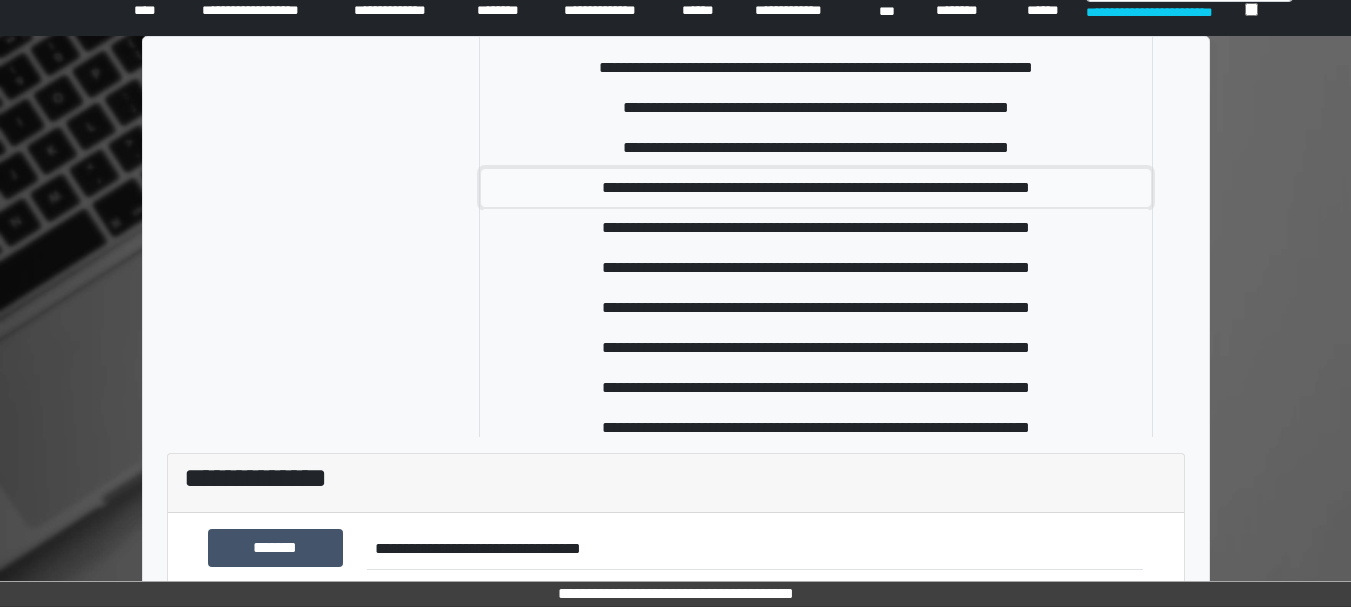 click on "**********" at bounding box center [816, 188] 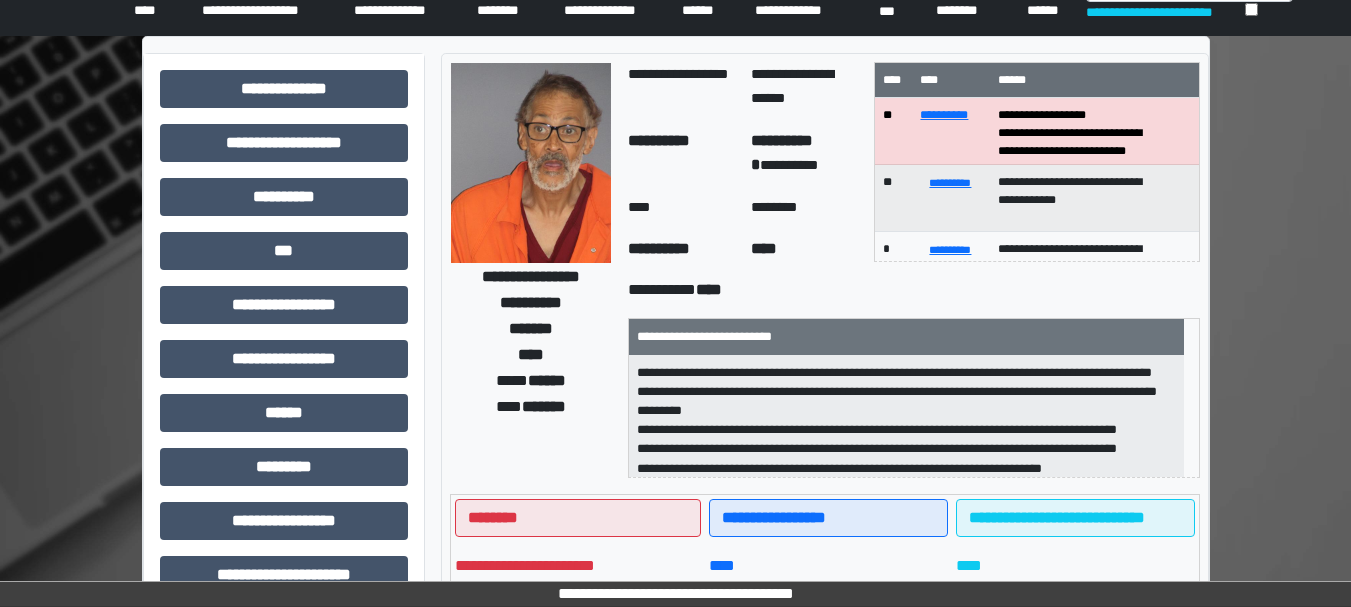 click on "*********" at bounding box center [789, 165] 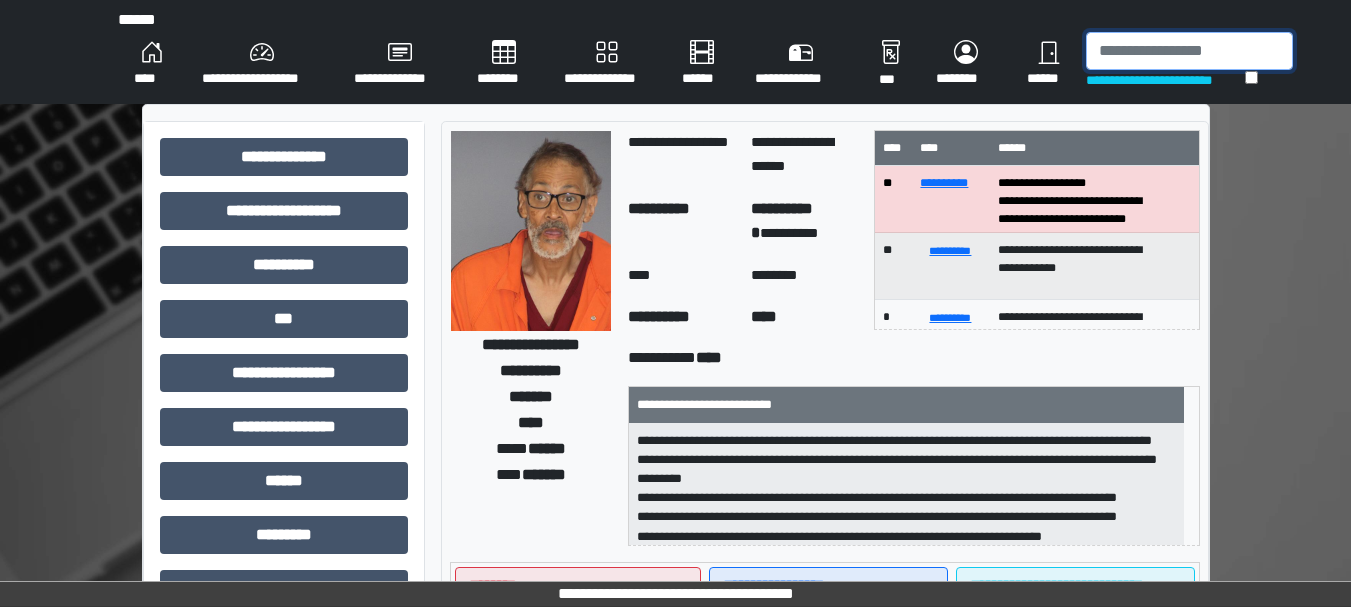 click at bounding box center (1189, 51) 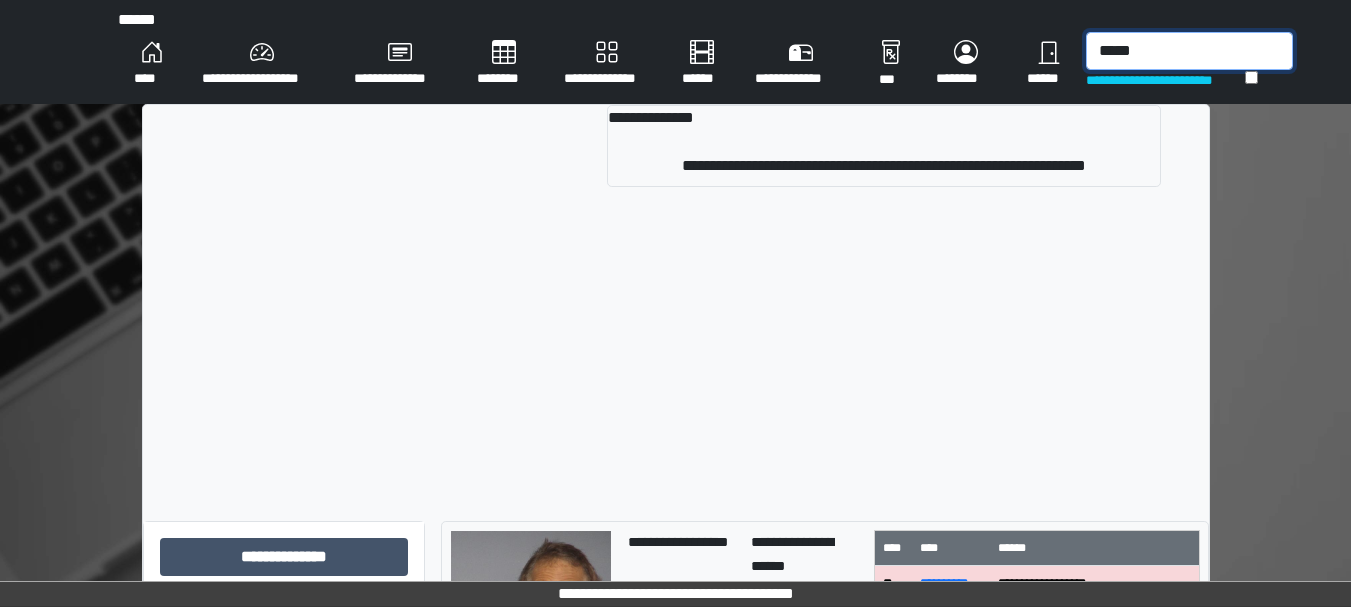 click on "*****" at bounding box center [1189, 51] 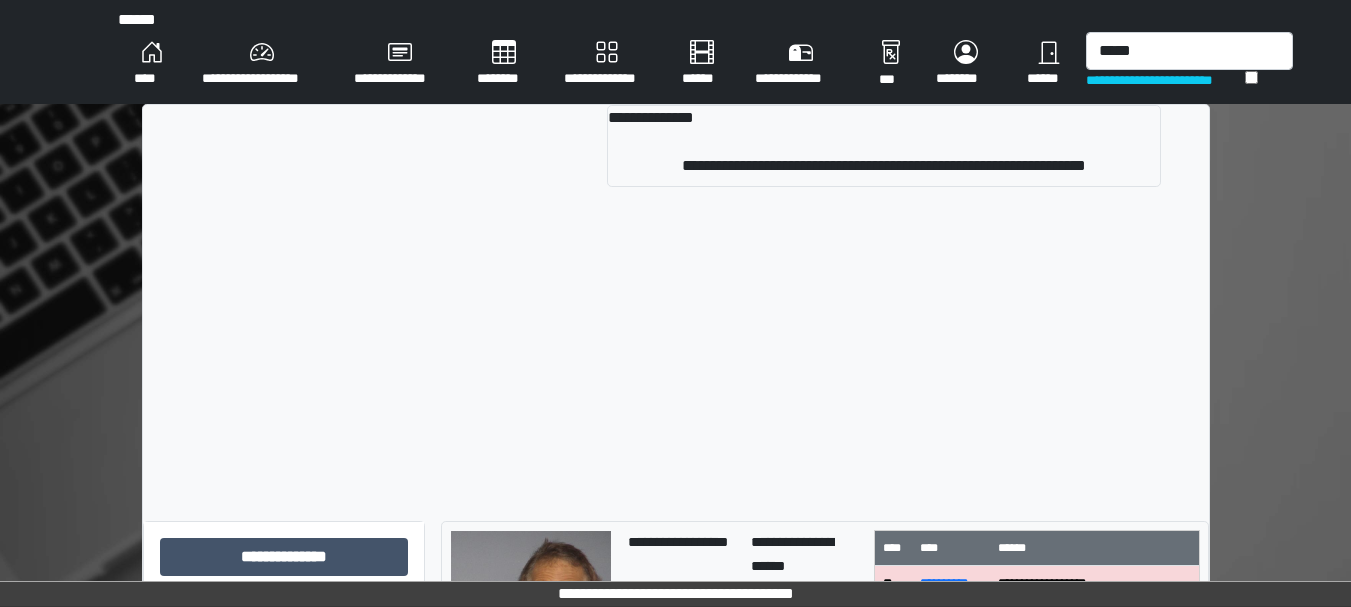 click on "**********" at bounding box center [676, 305] 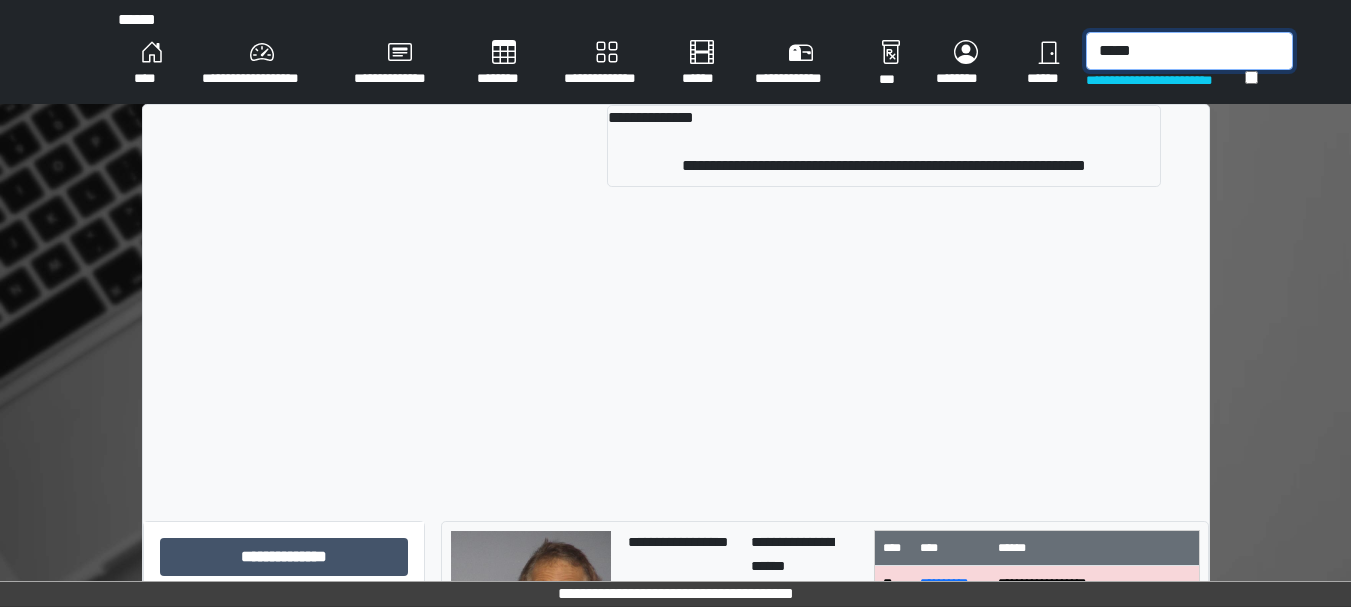 click on "*****" at bounding box center [1189, 51] 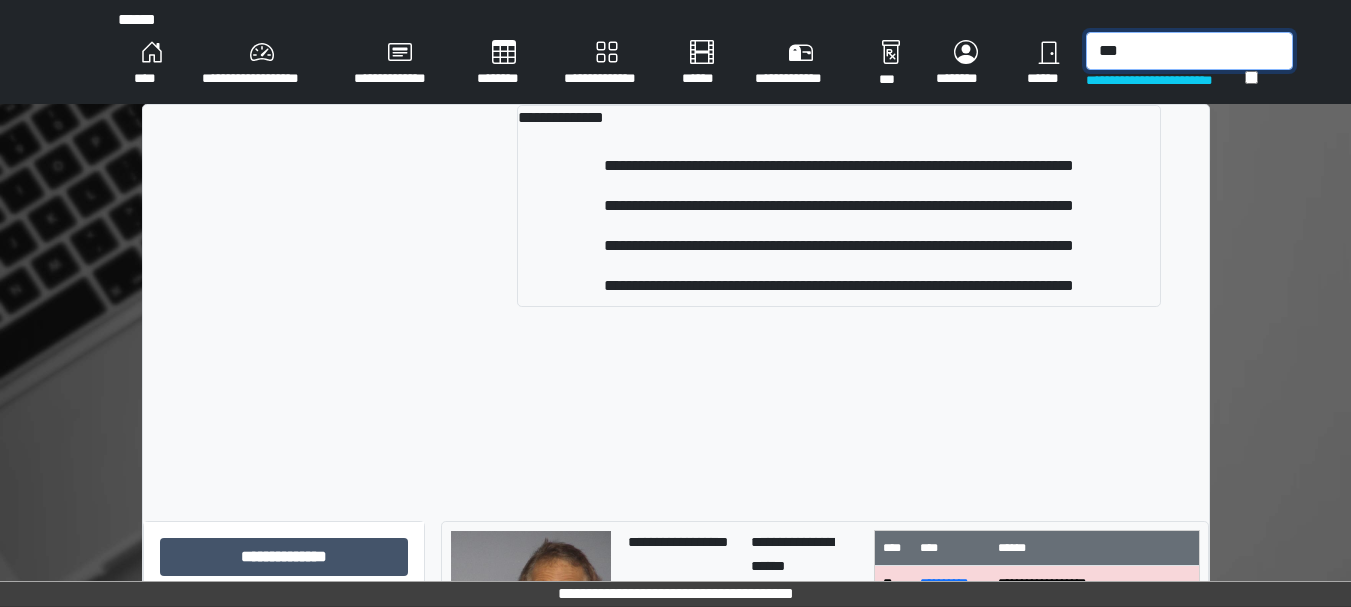 type on "***" 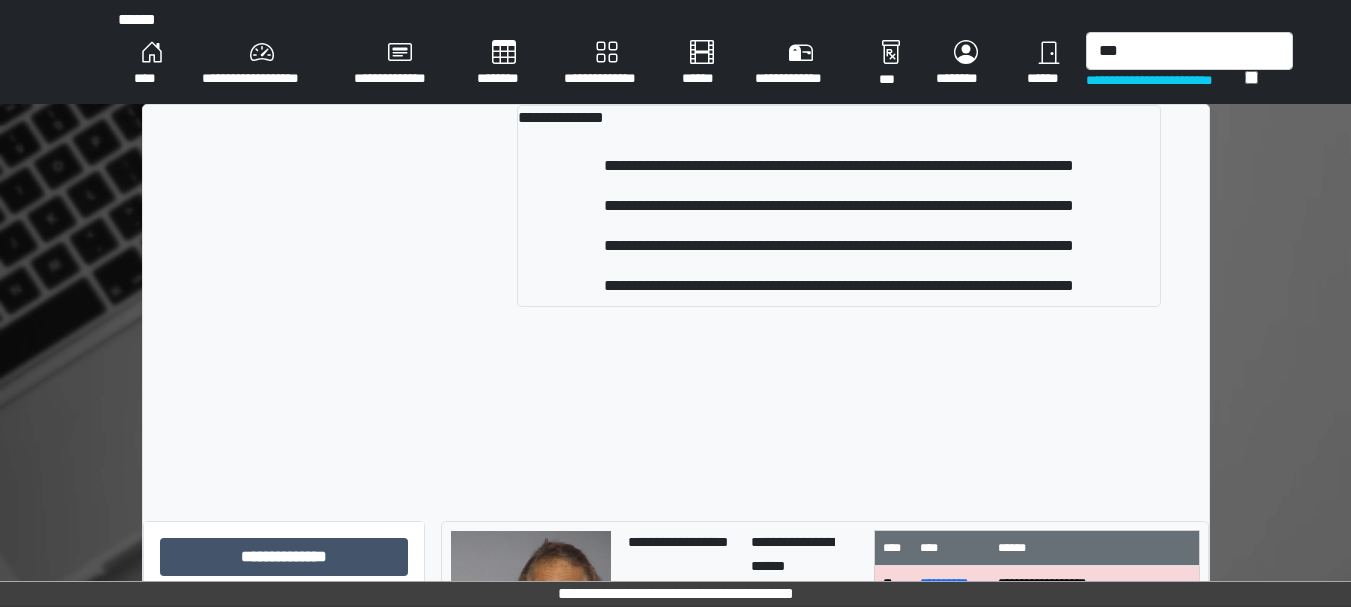 click on "**********" at bounding box center [675, 851] 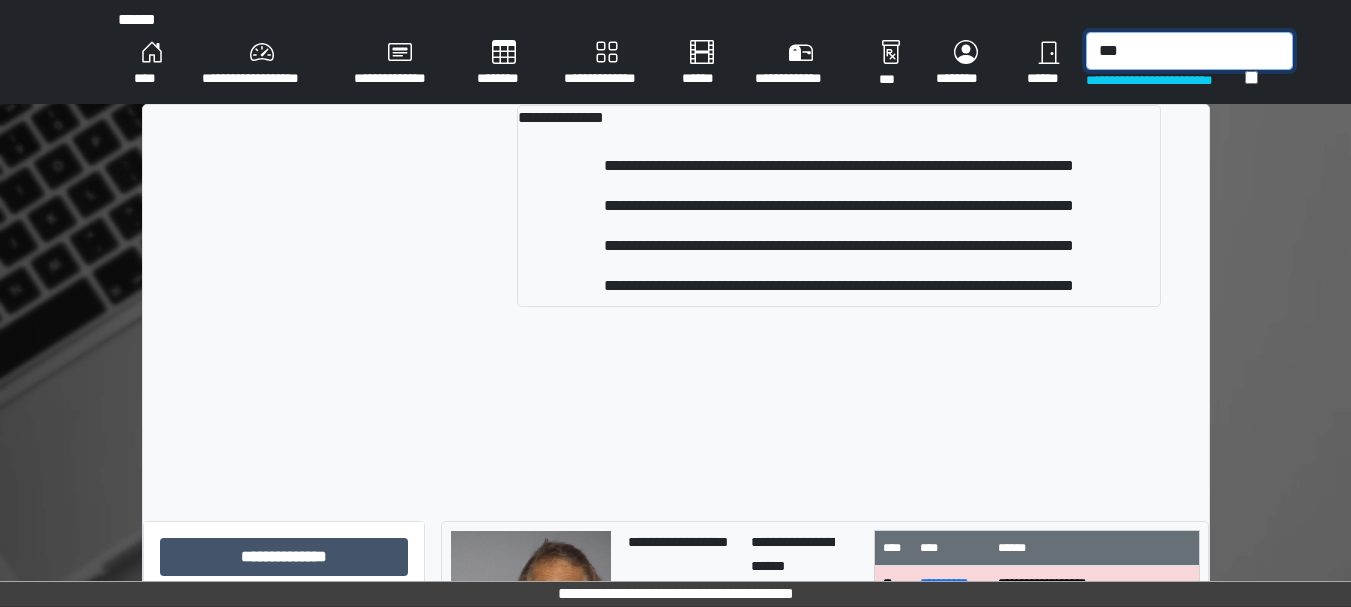 click on "***" at bounding box center (1189, 51) 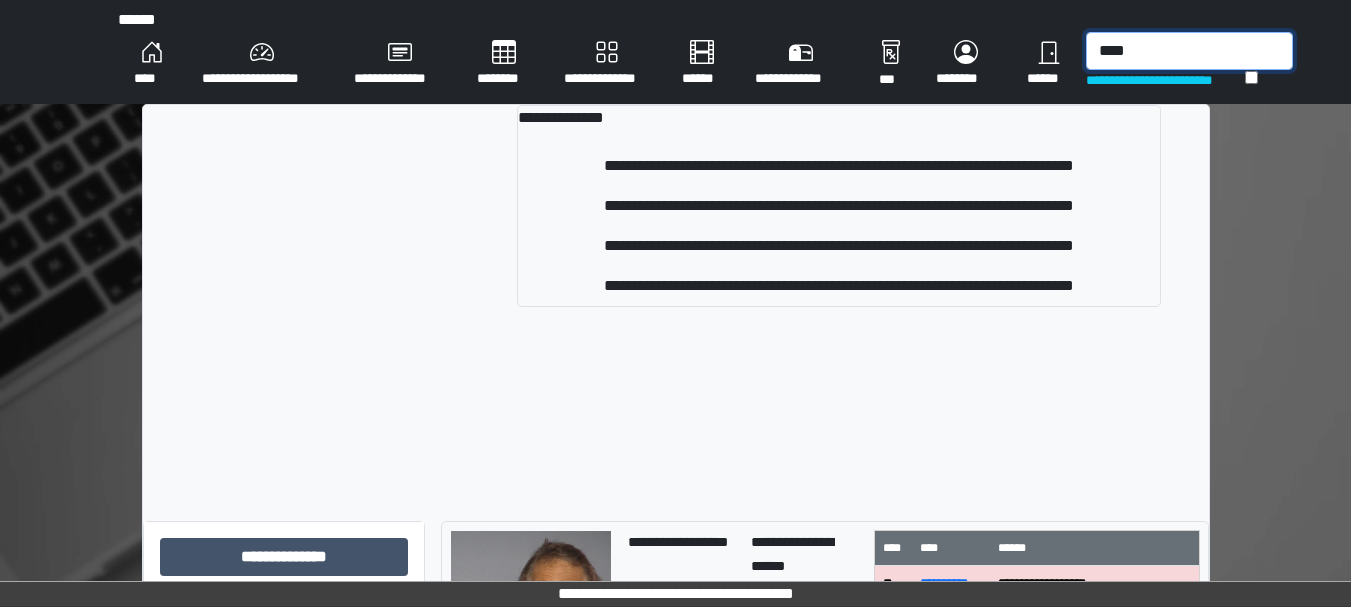 type on "***" 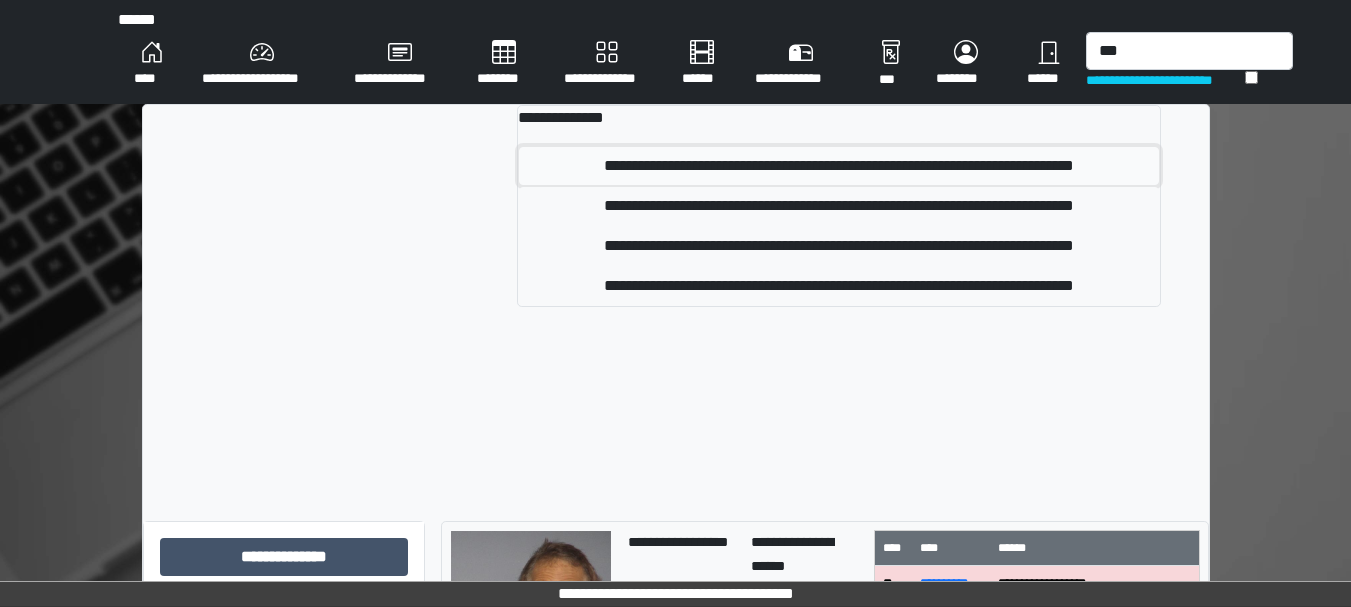 click on "**********" at bounding box center (839, 166) 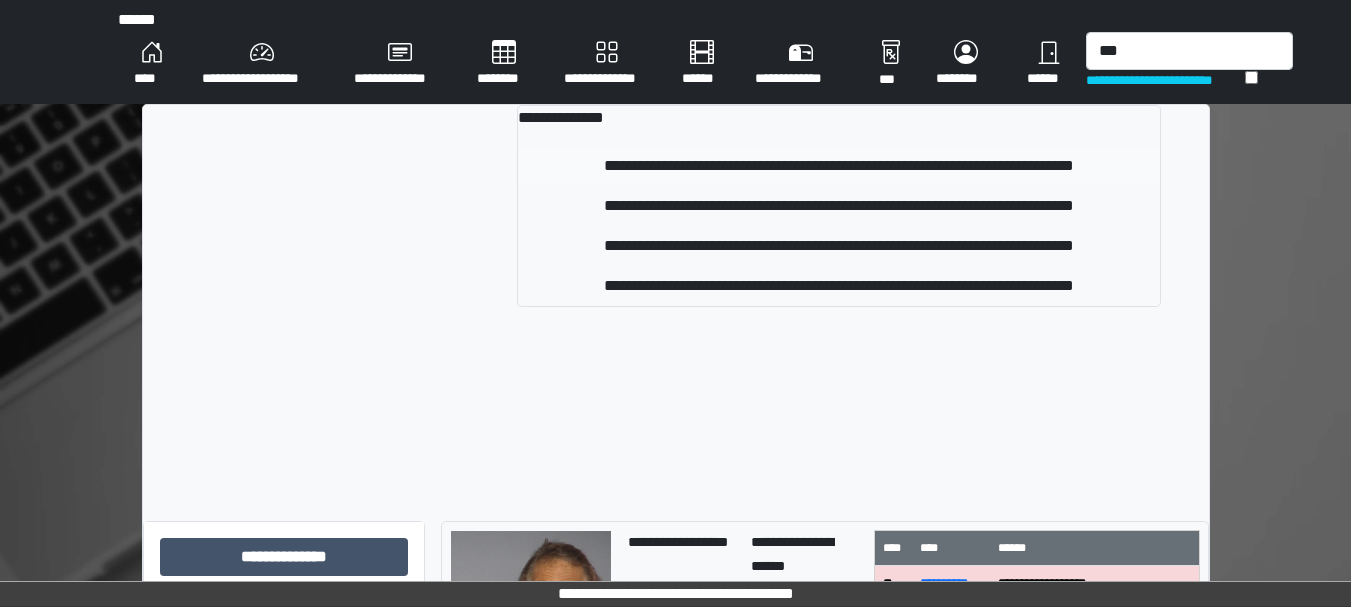 type 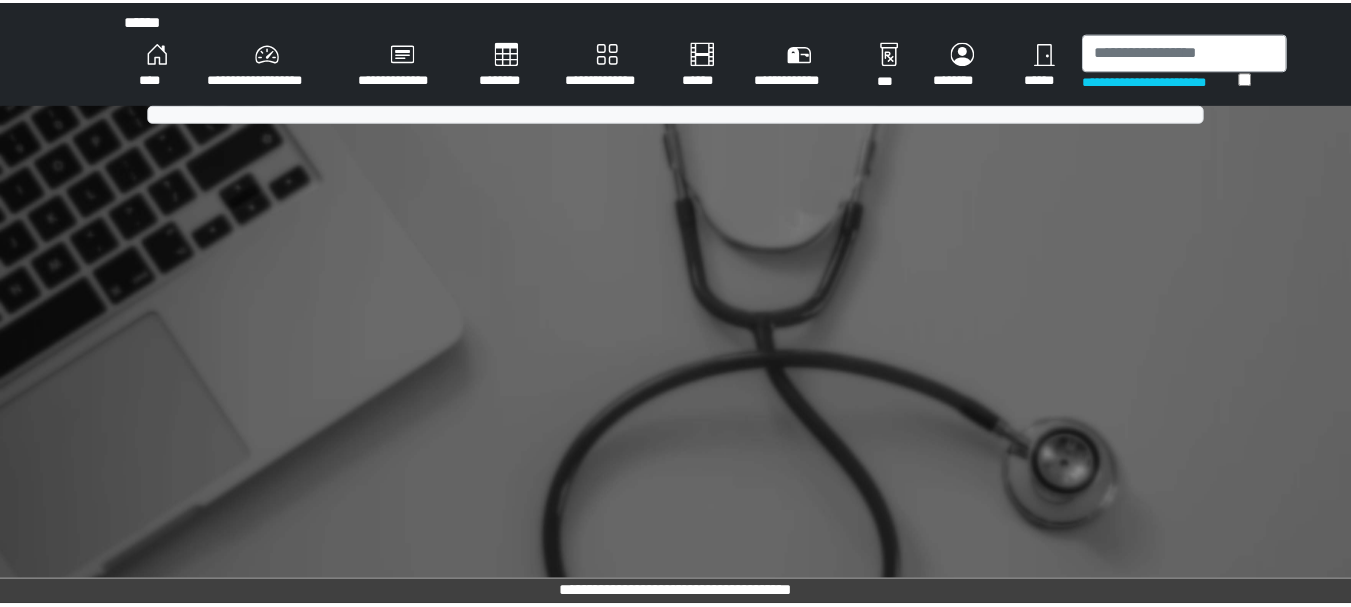 scroll, scrollTop: 0, scrollLeft: 0, axis: both 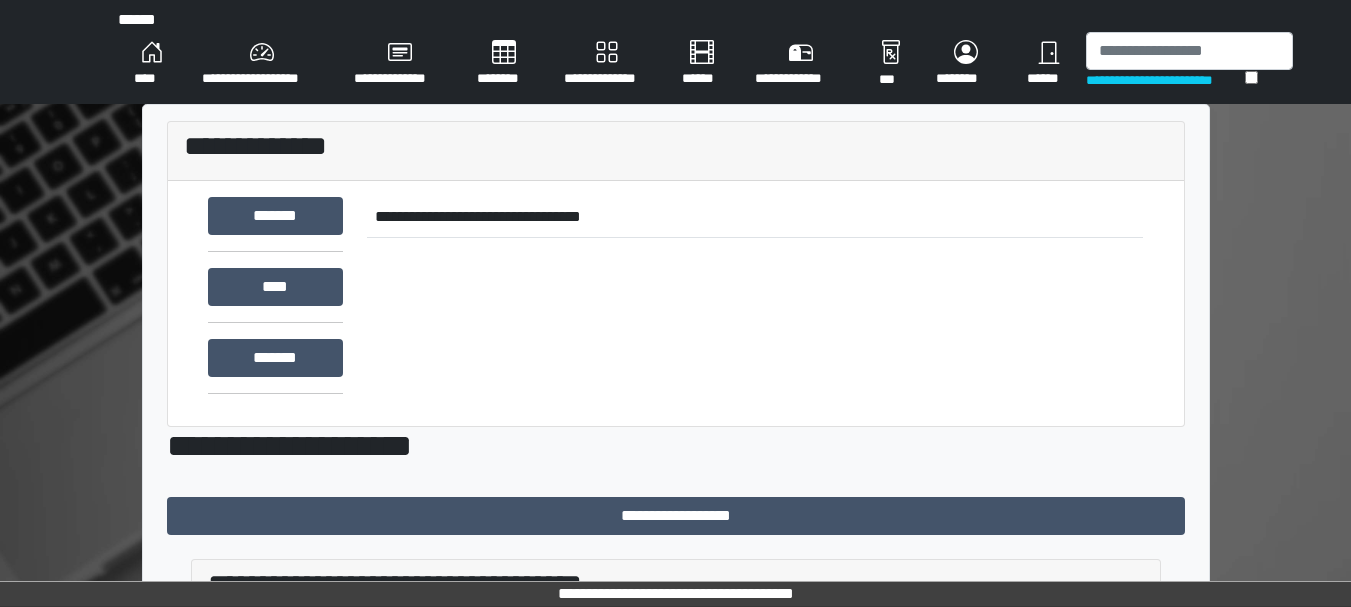 click on "**********" at bounding box center (675, 721) 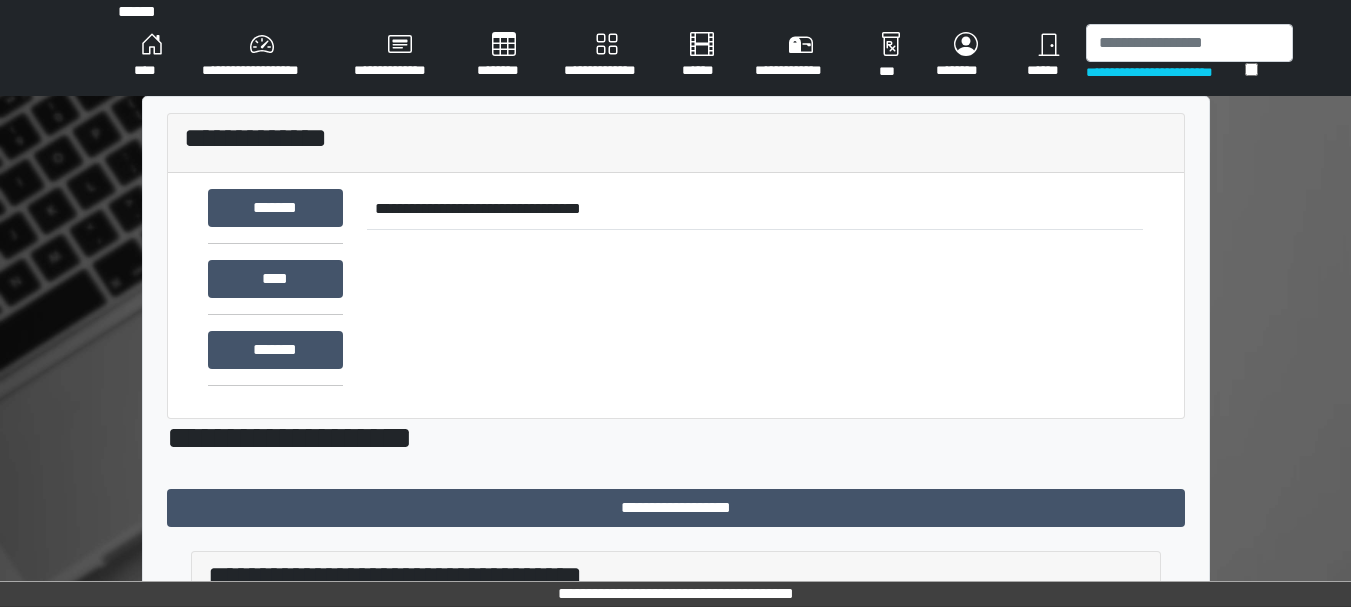 scroll, scrollTop: 0, scrollLeft: 0, axis: both 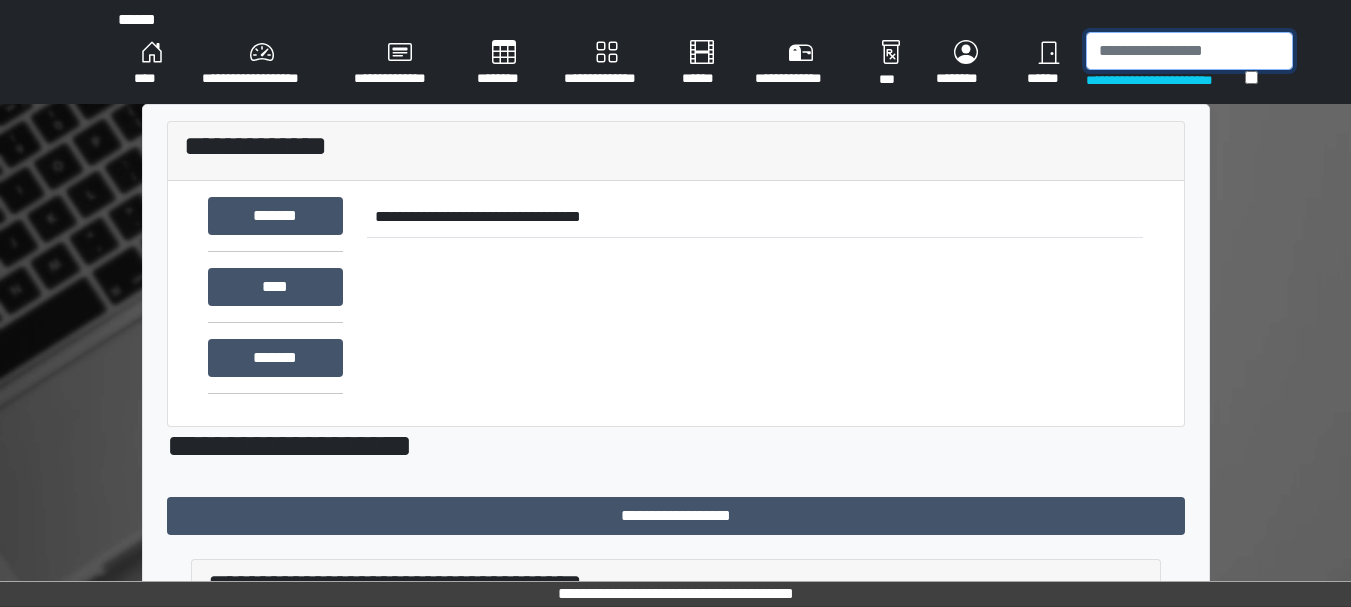 click at bounding box center [1189, 51] 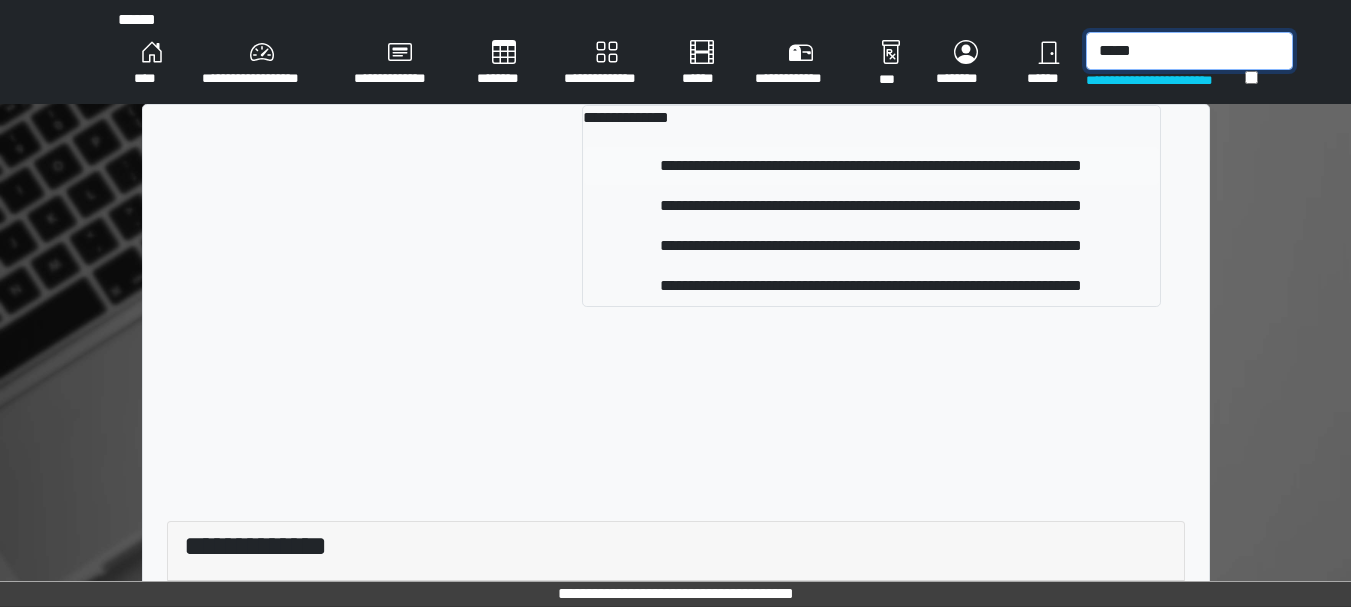 type on "*****" 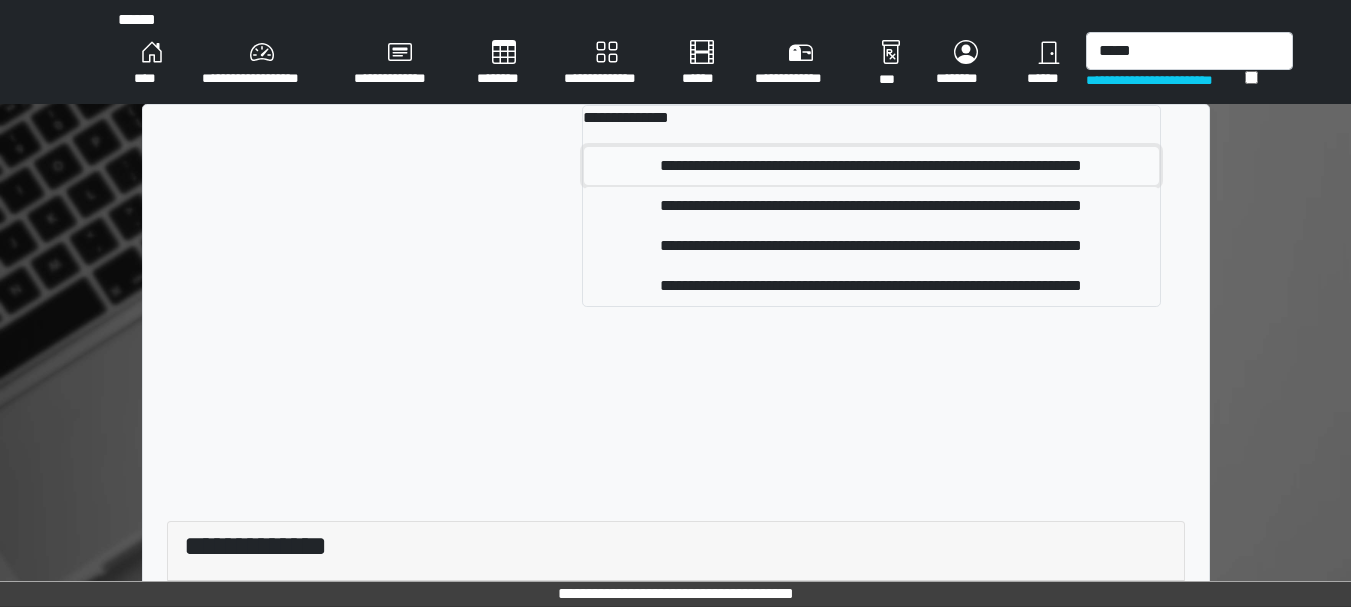 click on "**********" at bounding box center (871, 166) 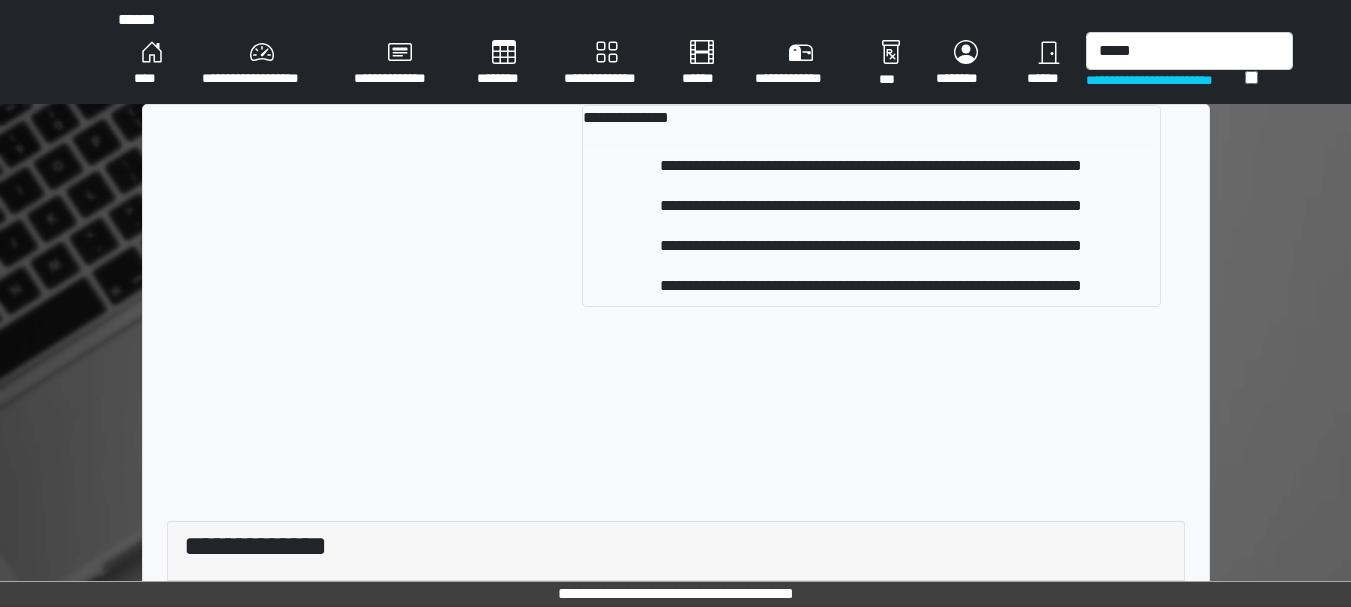 type 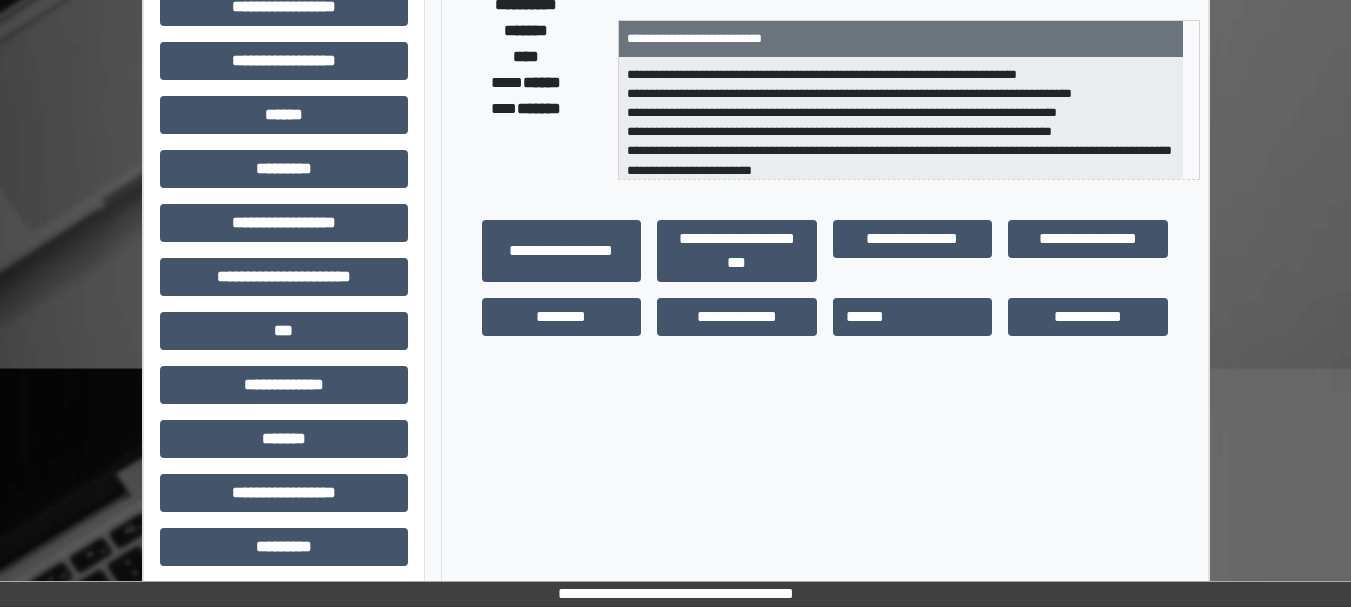 scroll, scrollTop: 367, scrollLeft: 0, axis: vertical 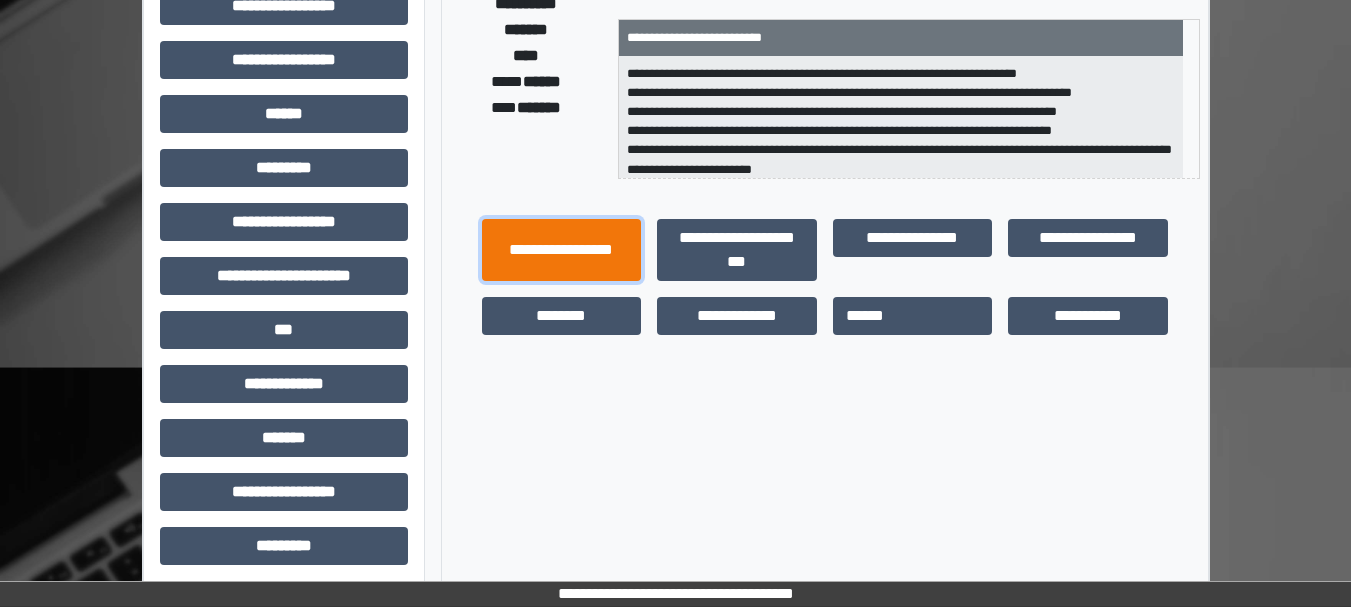 click on "**********" at bounding box center (562, 250) 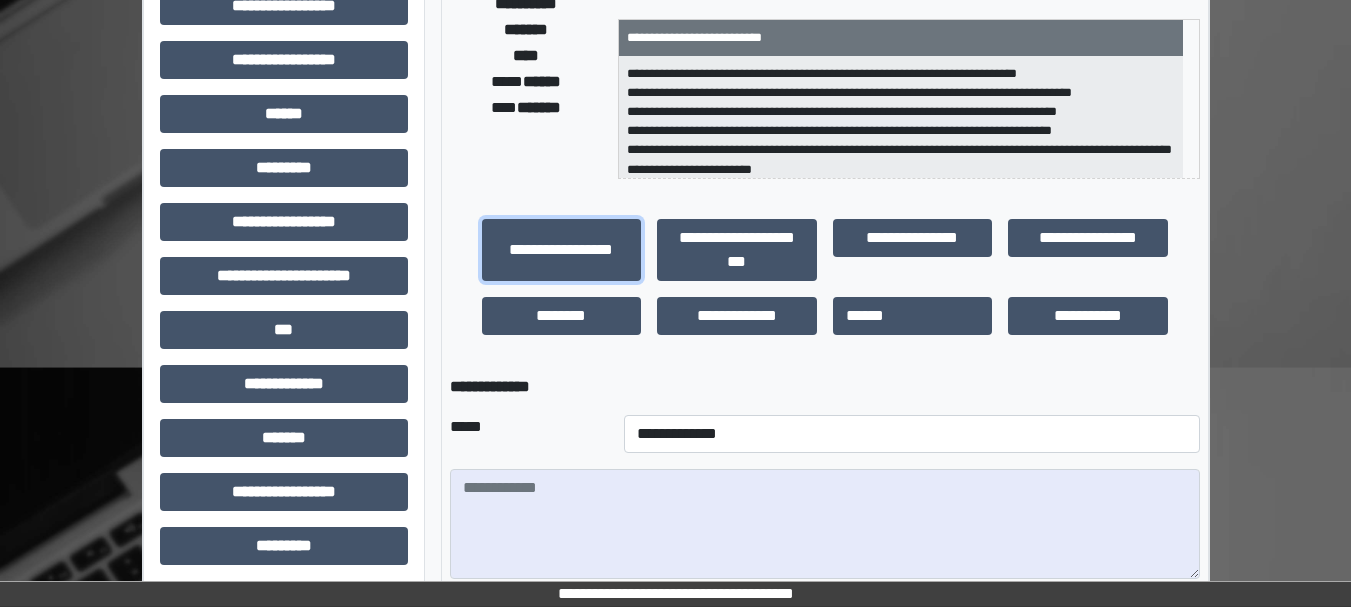 scroll, scrollTop: 455, scrollLeft: 0, axis: vertical 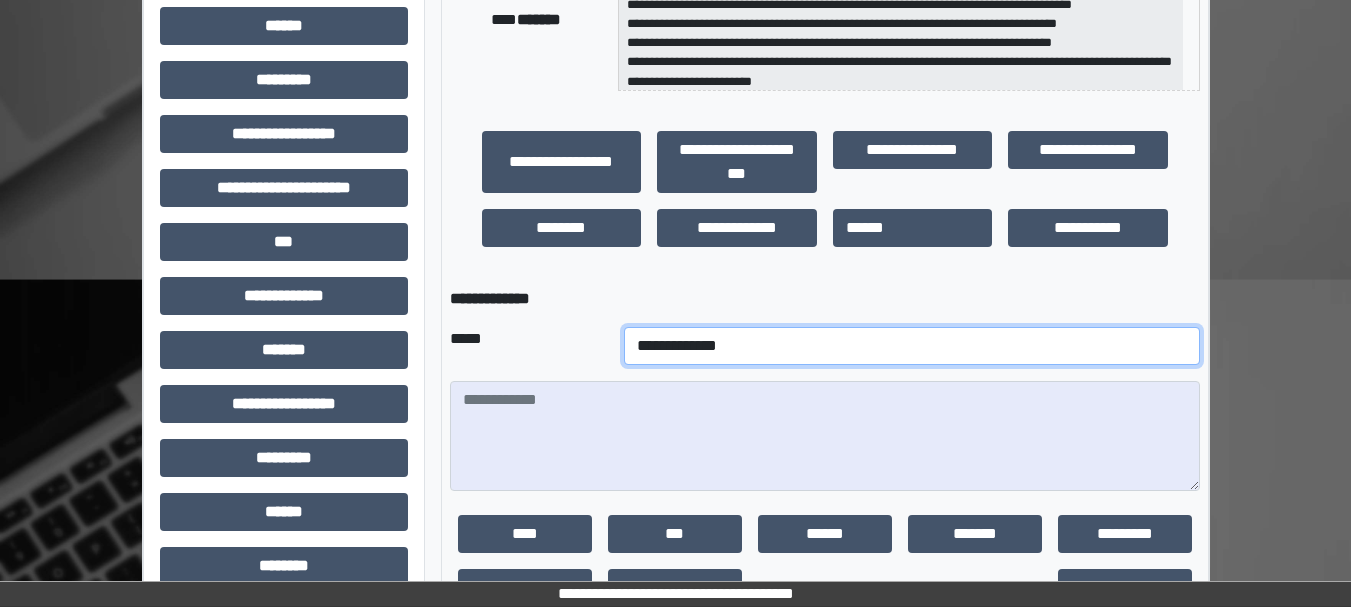 click on "**********" at bounding box center [912, 346] 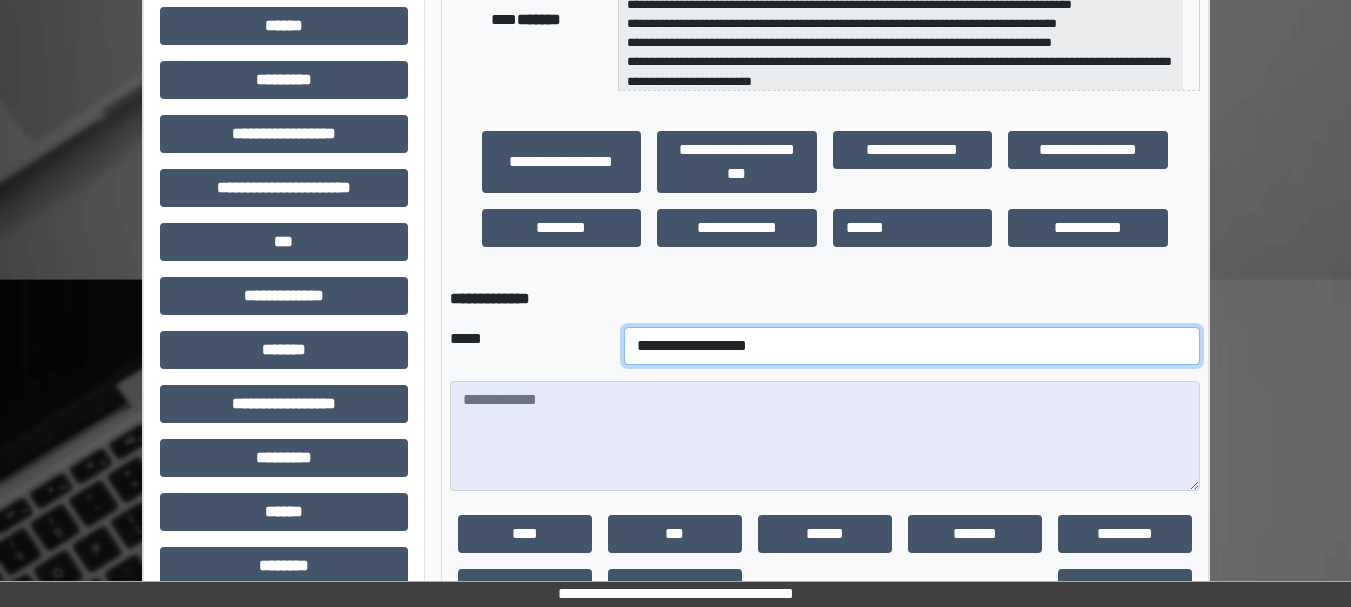click on "**********" at bounding box center (912, 346) 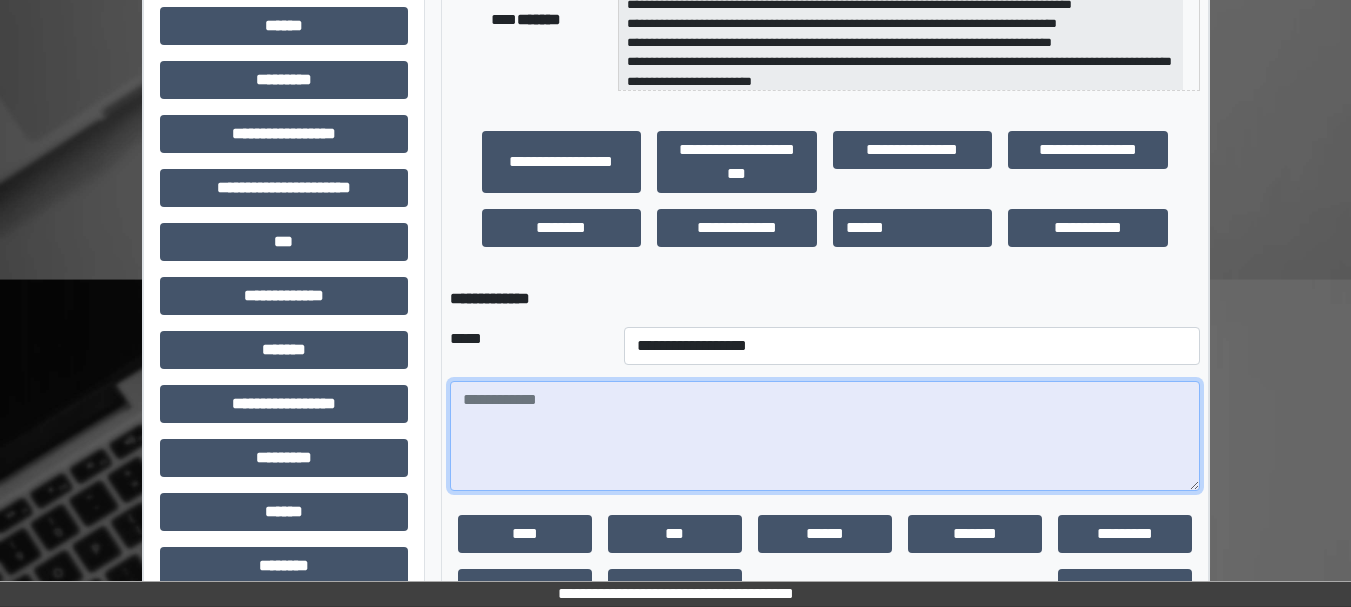 click at bounding box center [825, 436] 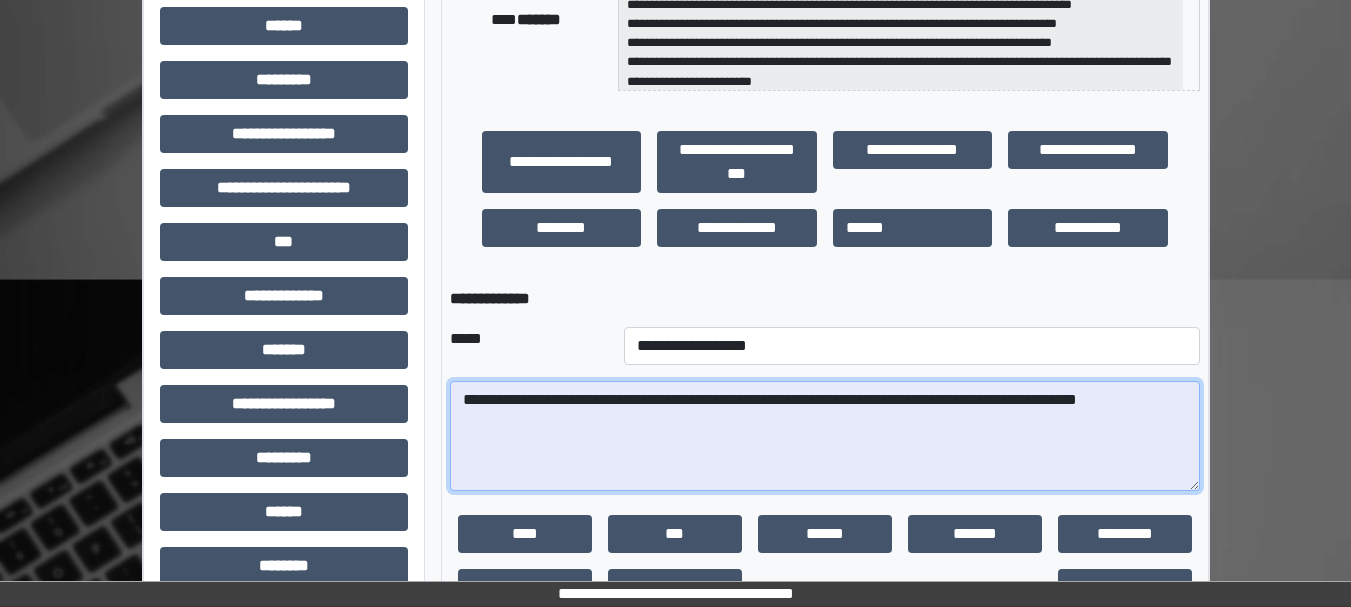 scroll, scrollTop: 599, scrollLeft: 0, axis: vertical 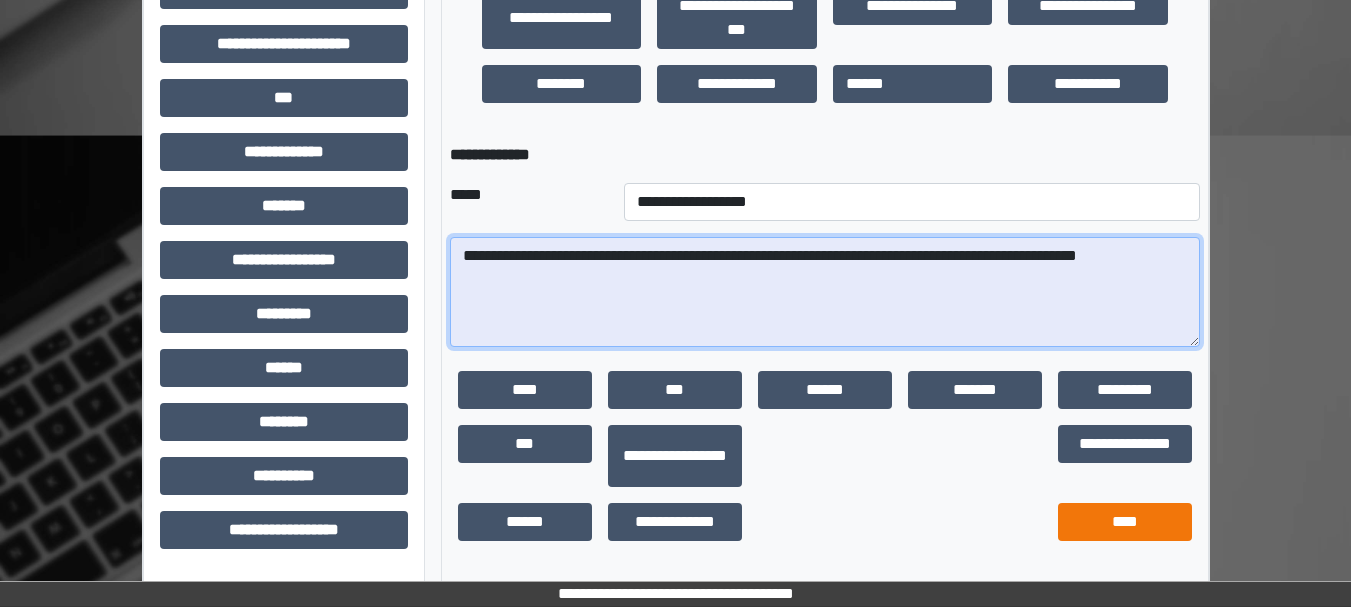 type on "**********" 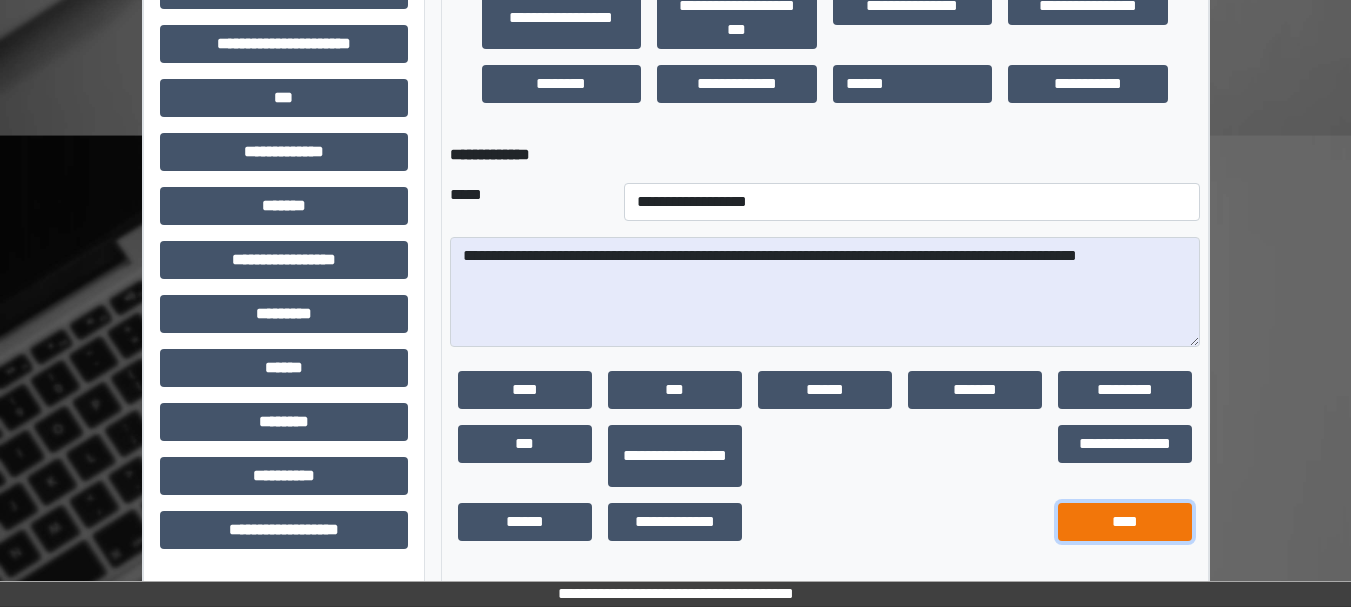 click on "****" at bounding box center [1125, 522] 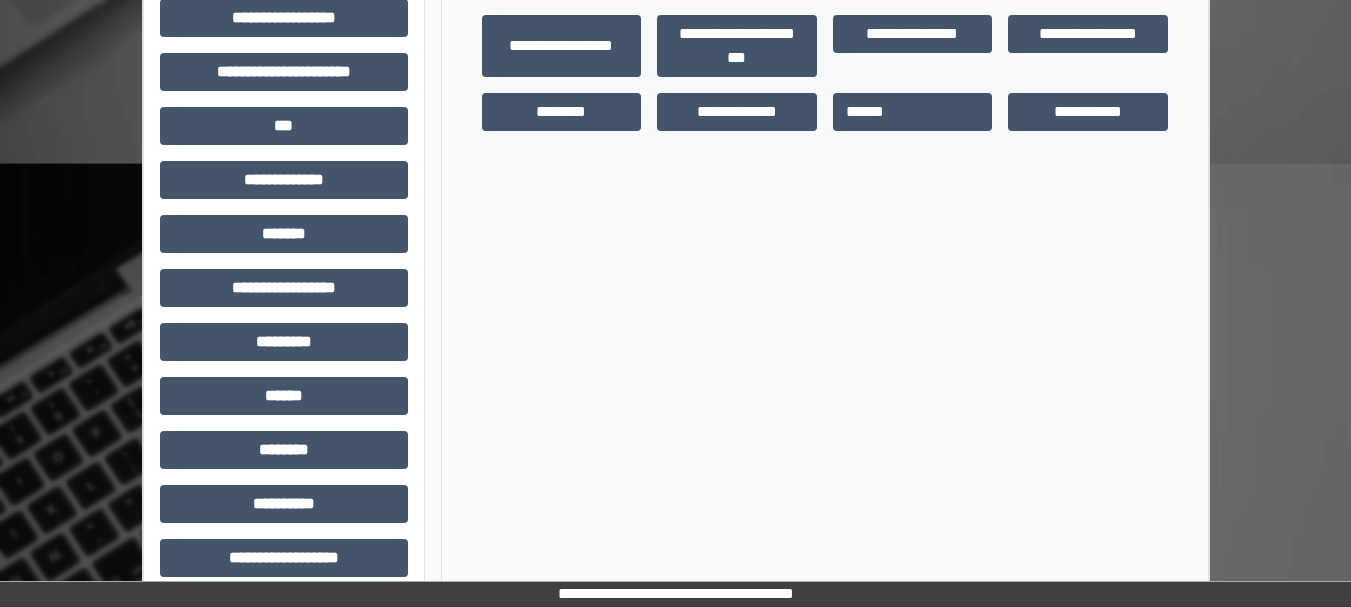 scroll, scrollTop: 0, scrollLeft: 0, axis: both 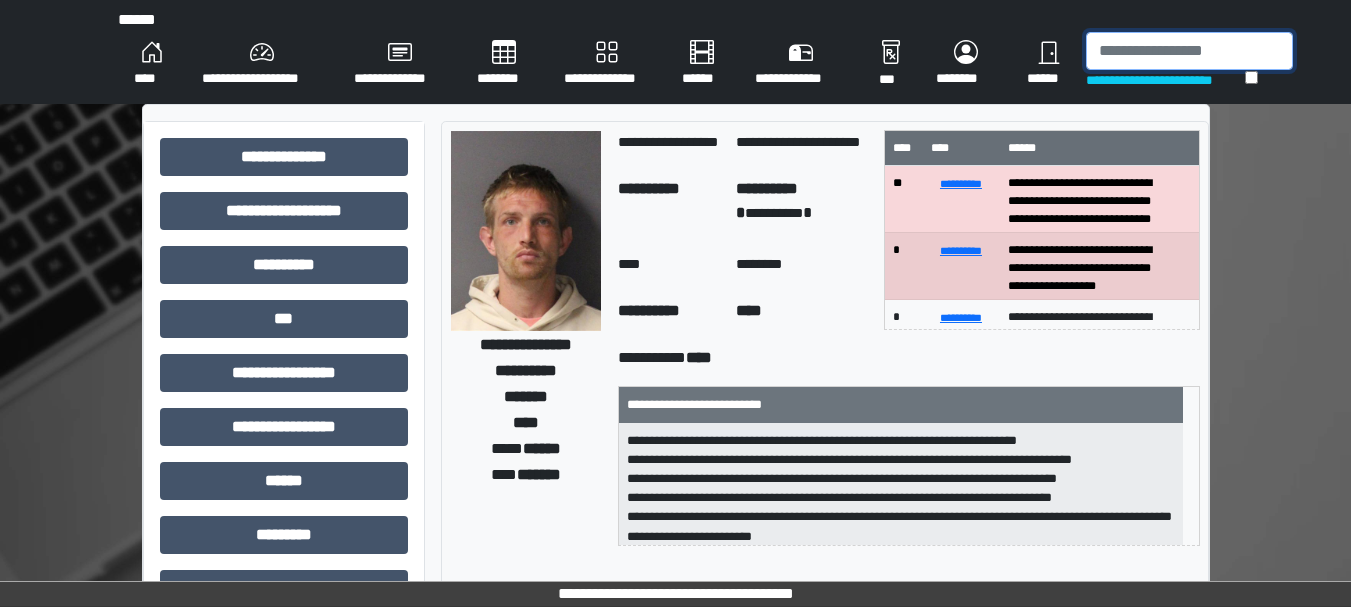 click at bounding box center (1189, 51) 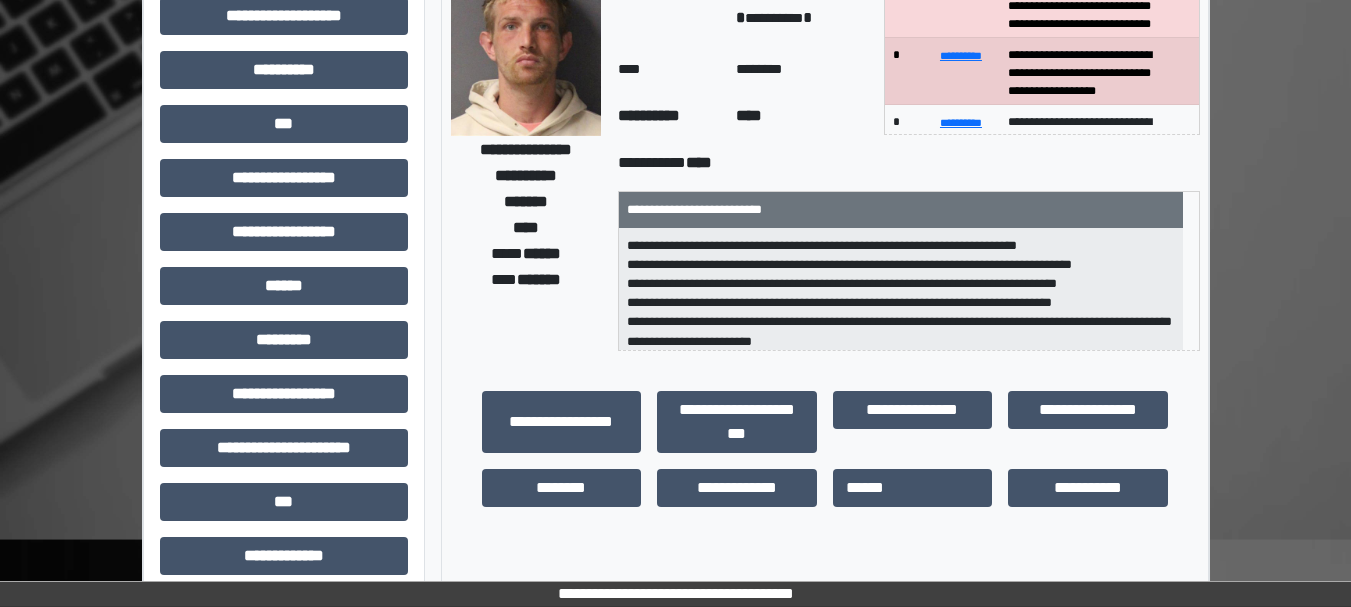 scroll, scrollTop: 0, scrollLeft: 0, axis: both 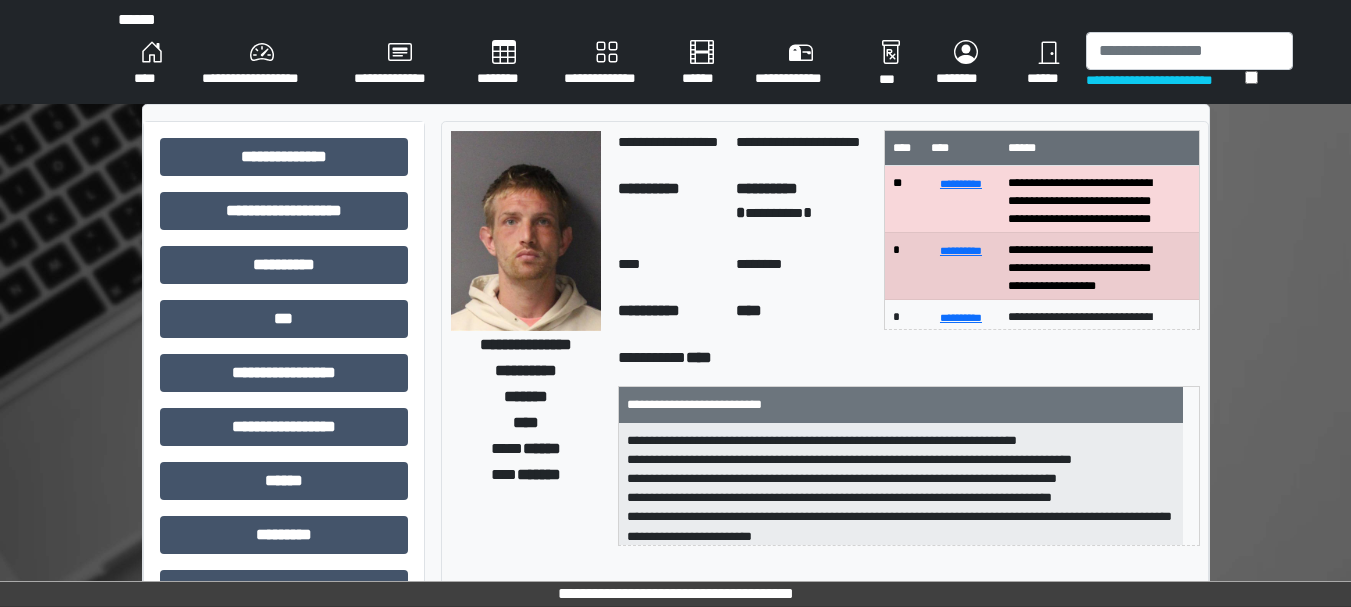 click on "**********" at bounding box center (675, 651) 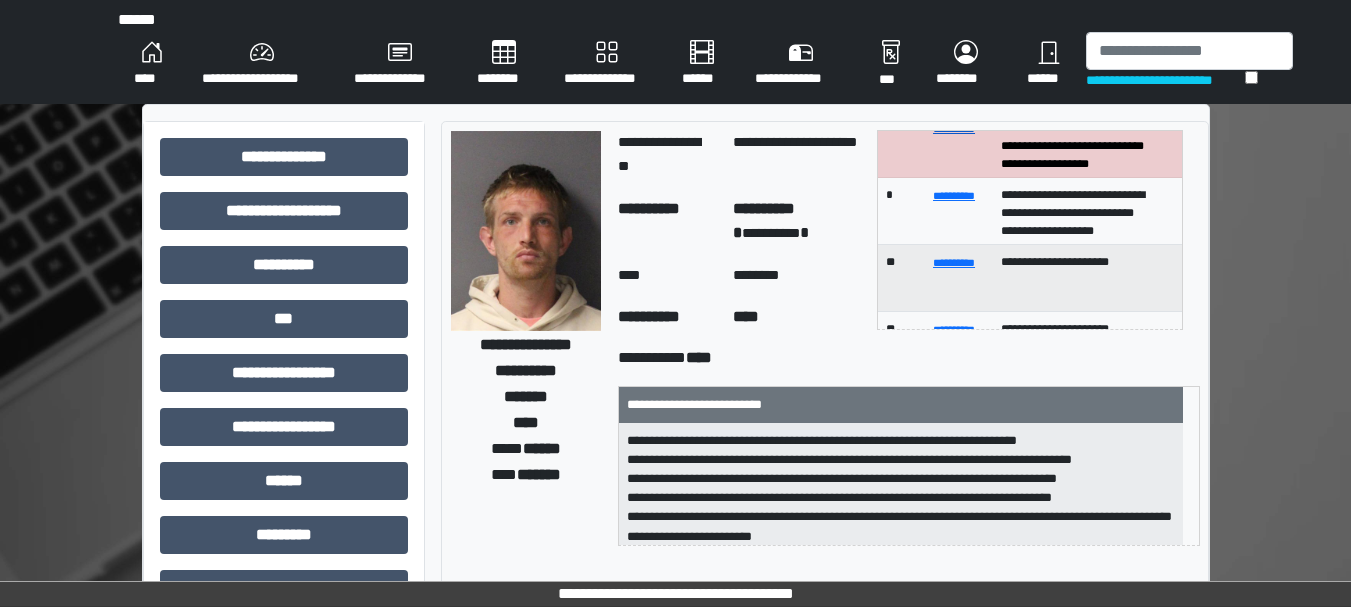 scroll, scrollTop: 0, scrollLeft: 0, axis: both 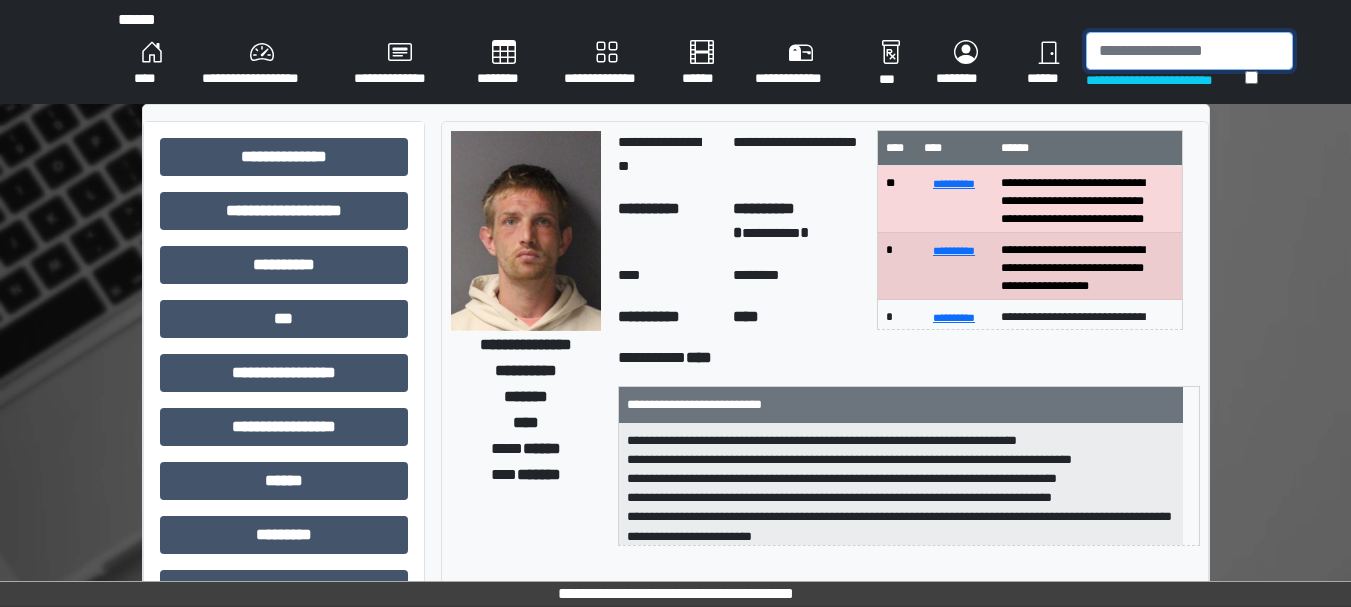 click at bounding box center (1189, 51) 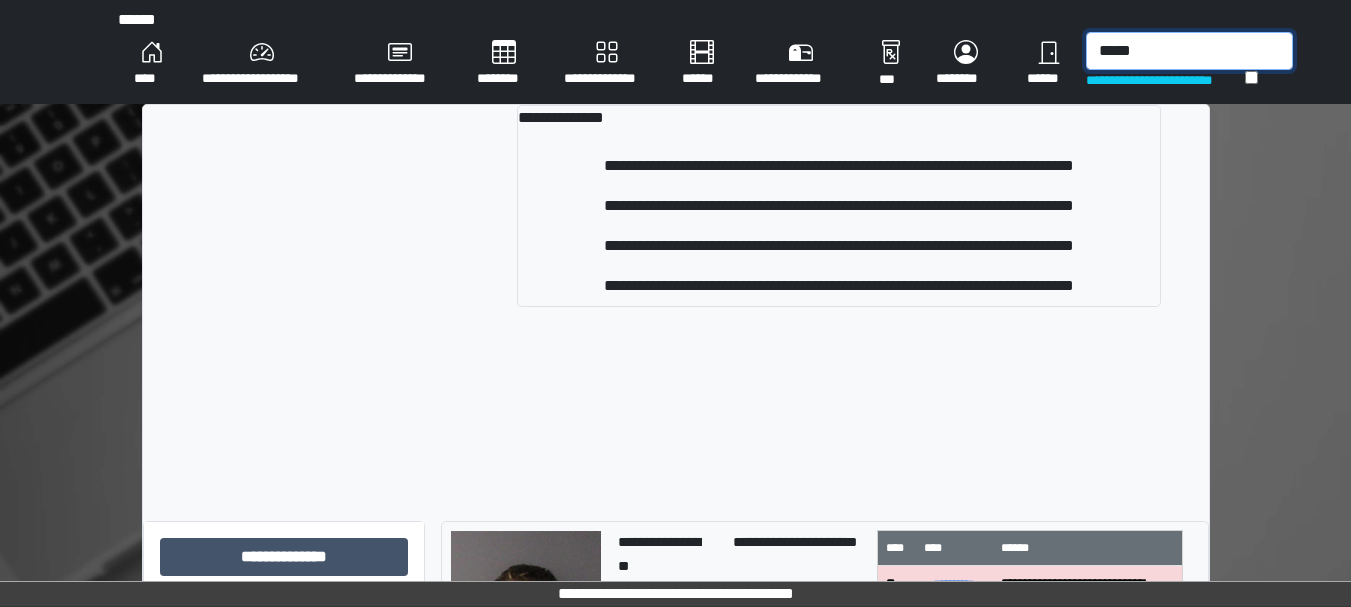 type on "******" 